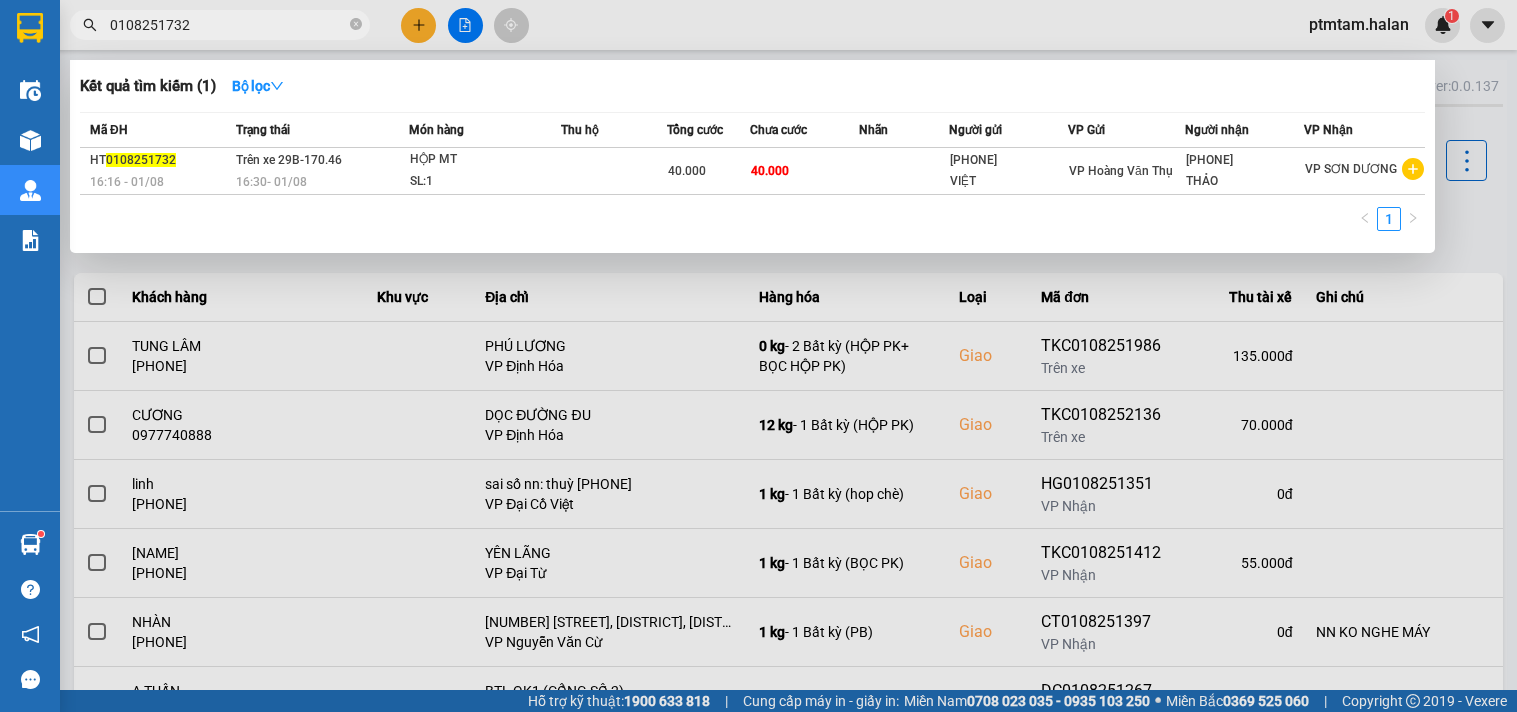 scroll, scrollTop: 0, scrollLeft: 0, axis: both 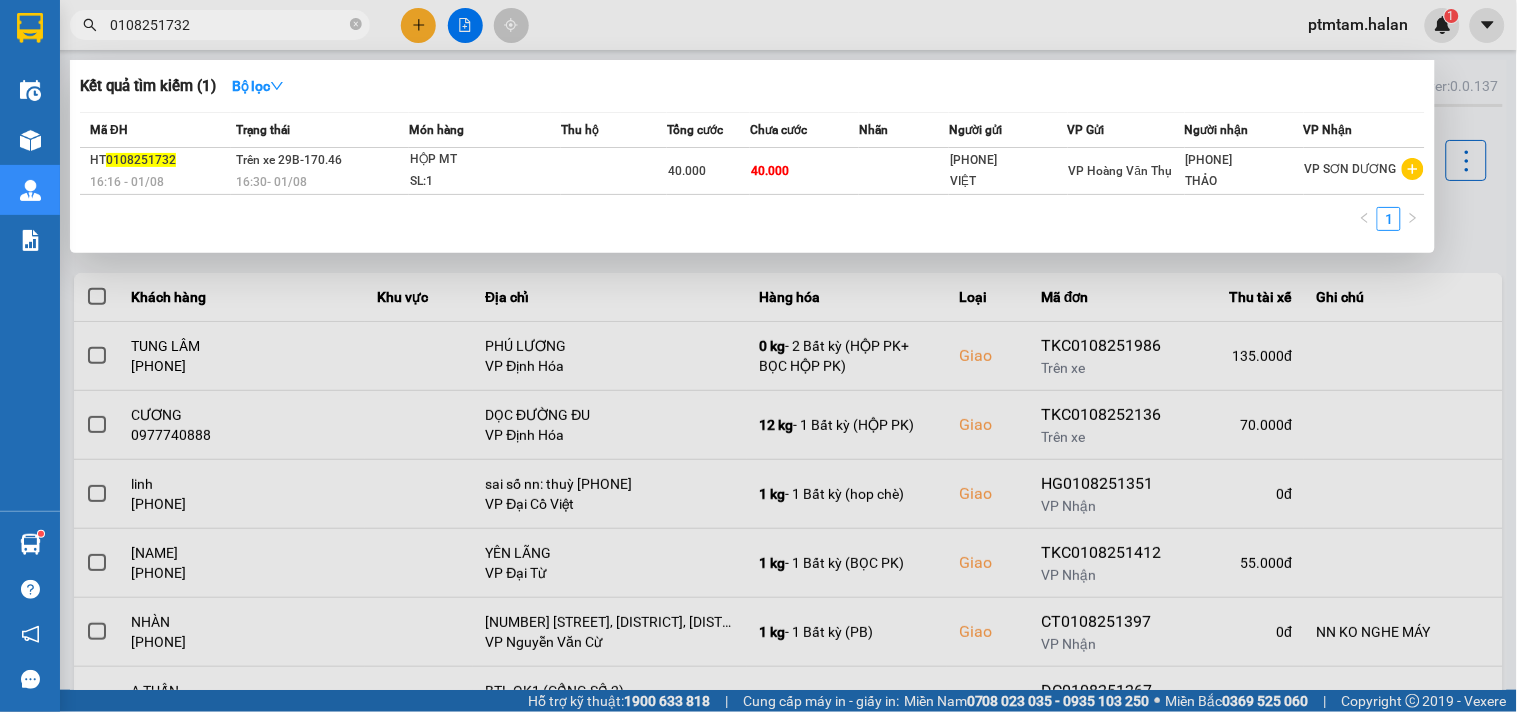 click on "0108251732" at bounding box center [228, 25] 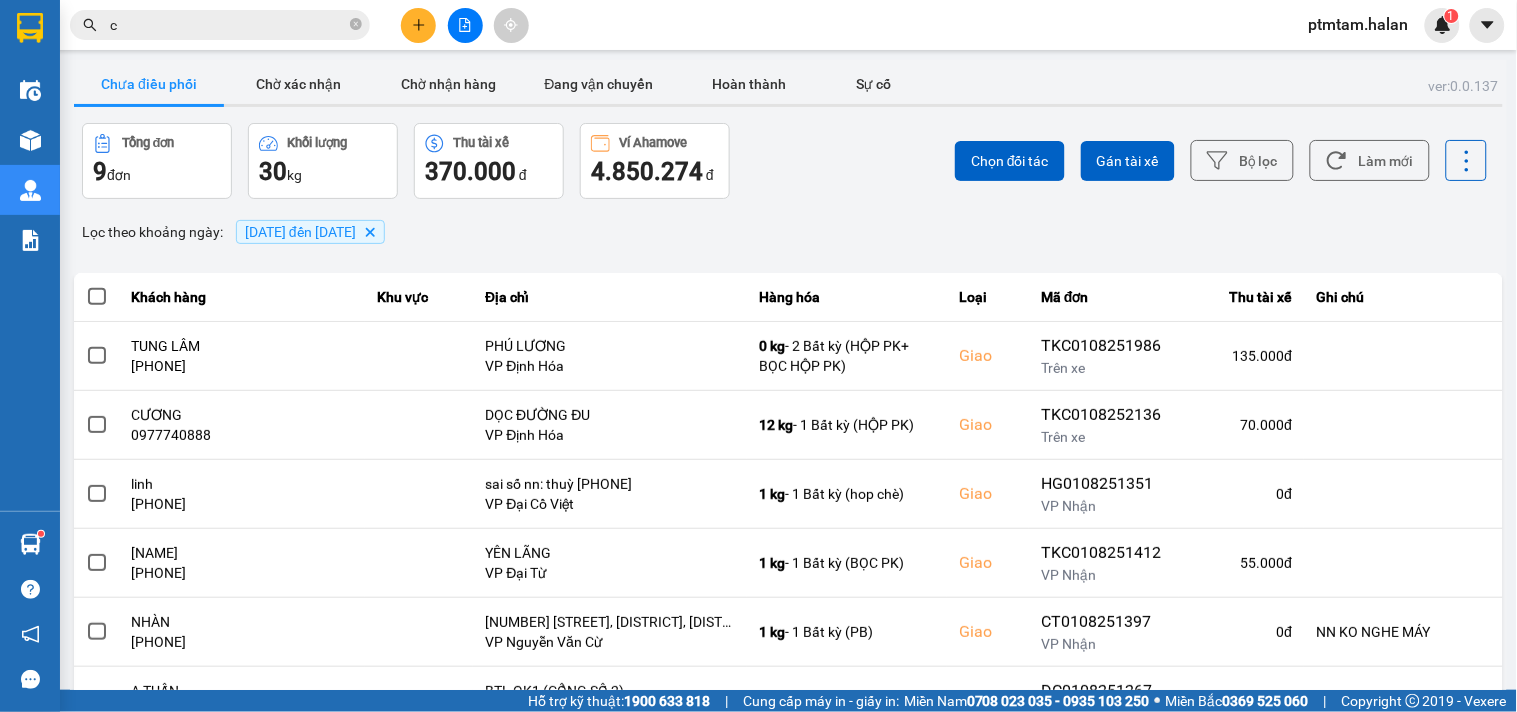 type on "cd" 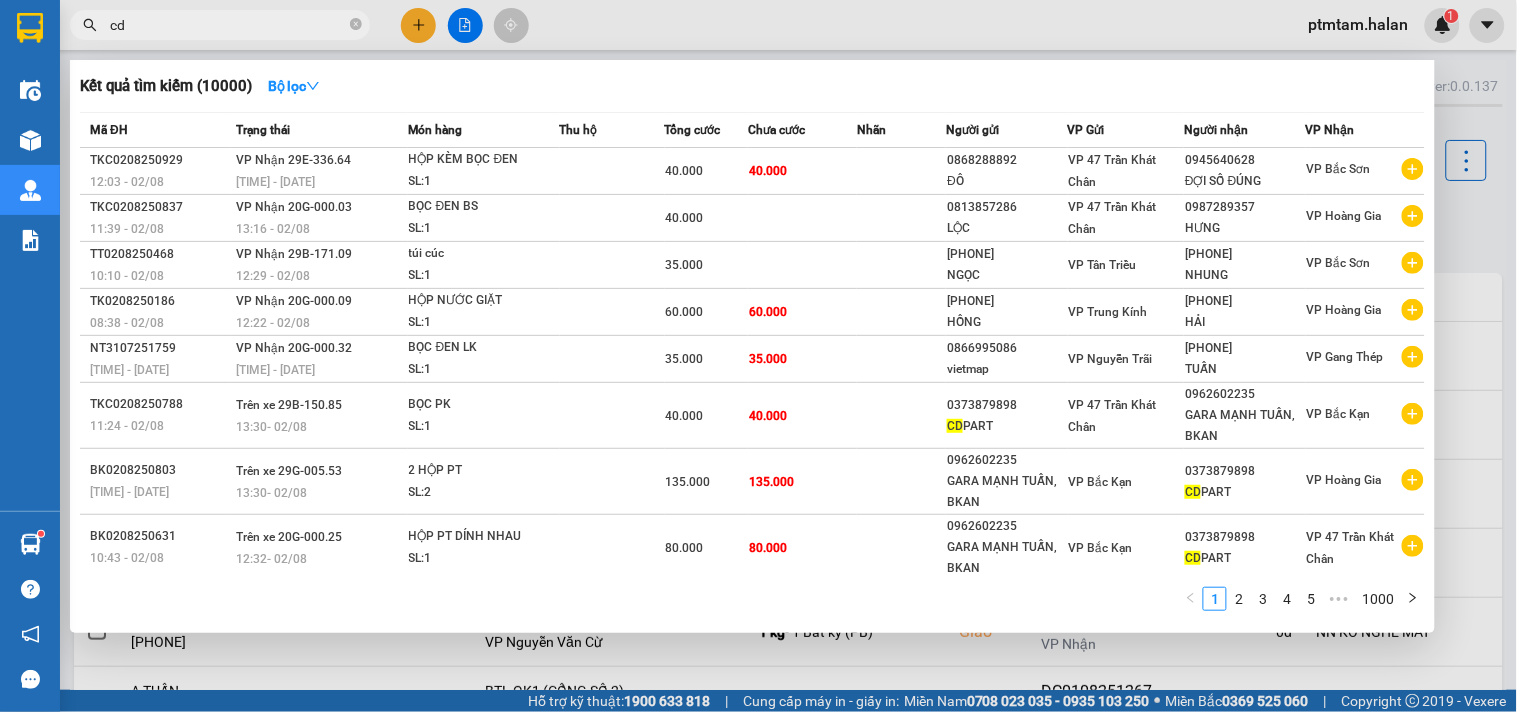 click on "cd" at bounding box center [228, 25] 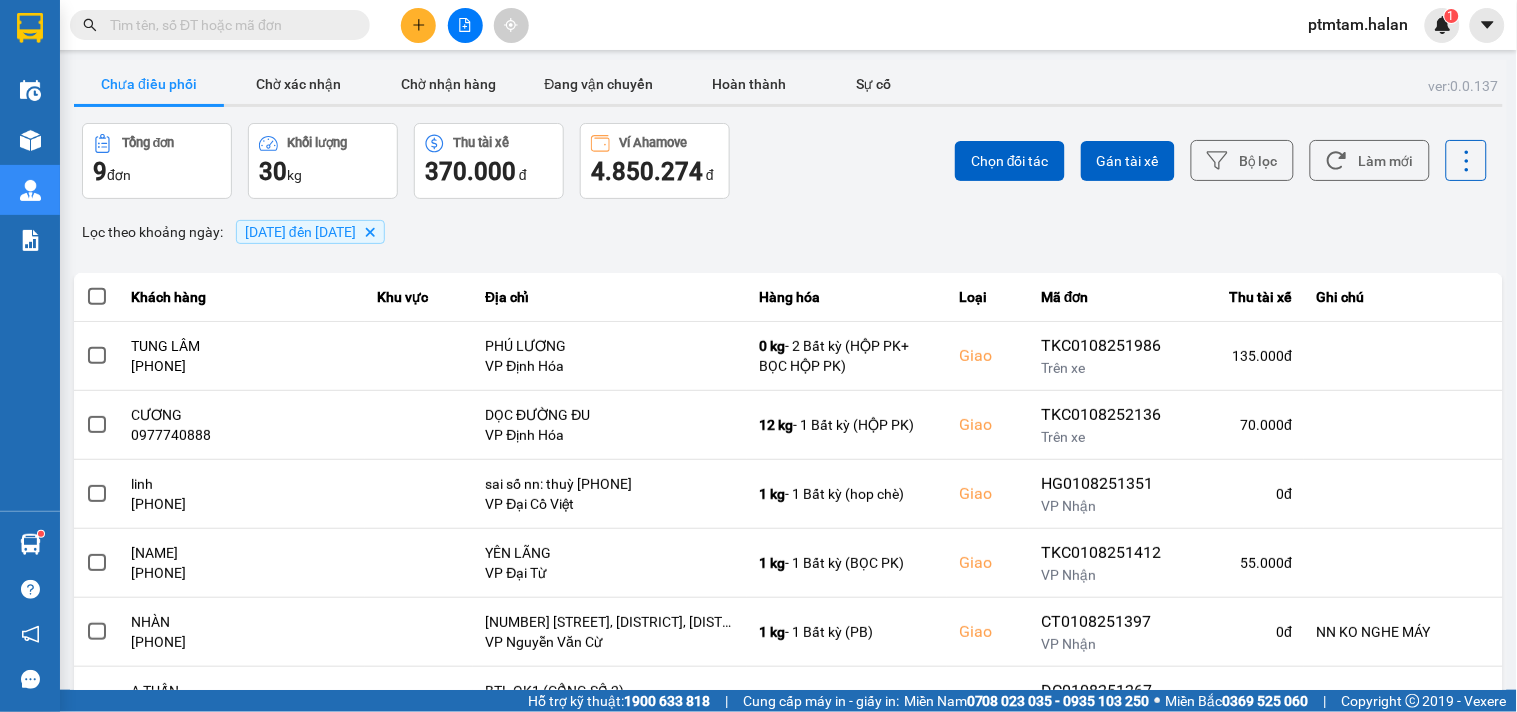 click at bounding box center (228, 25) 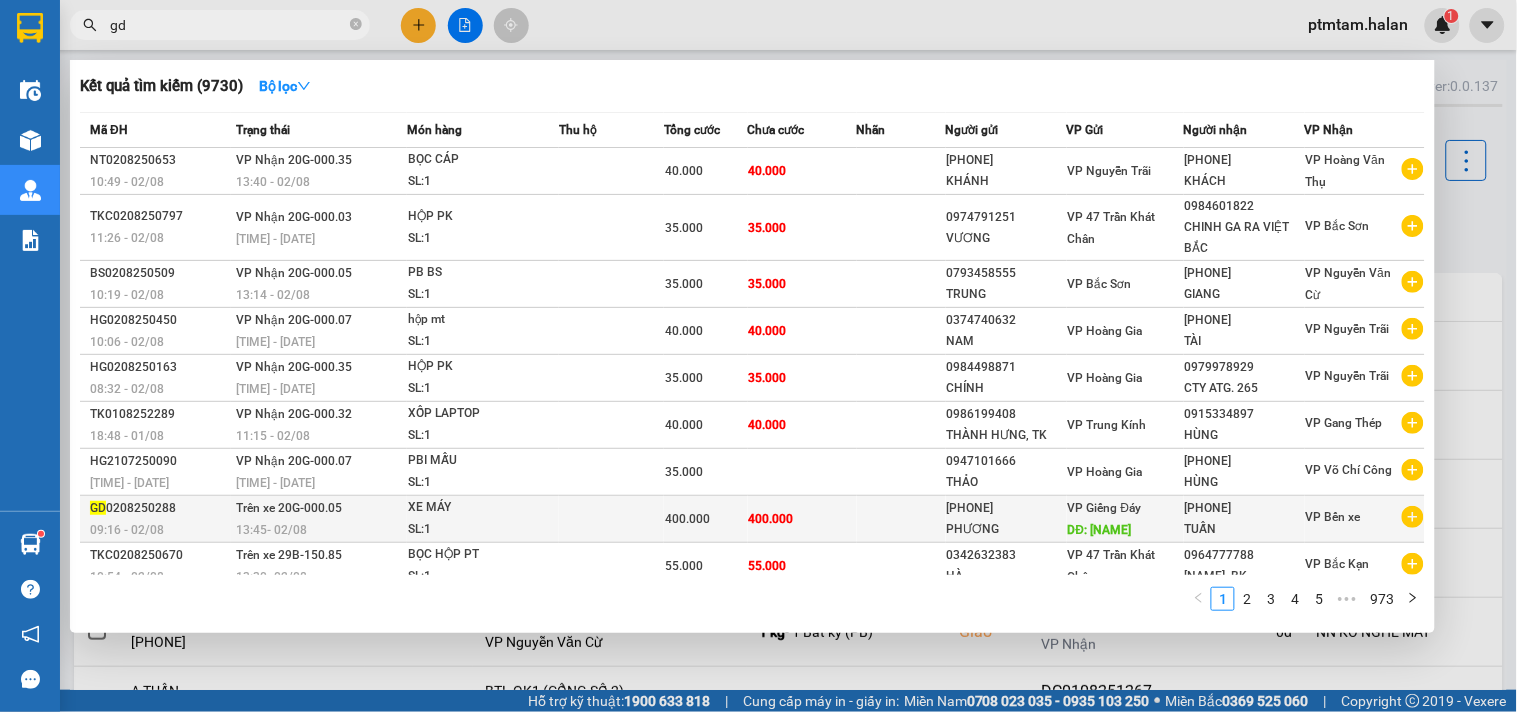 type on "gd" 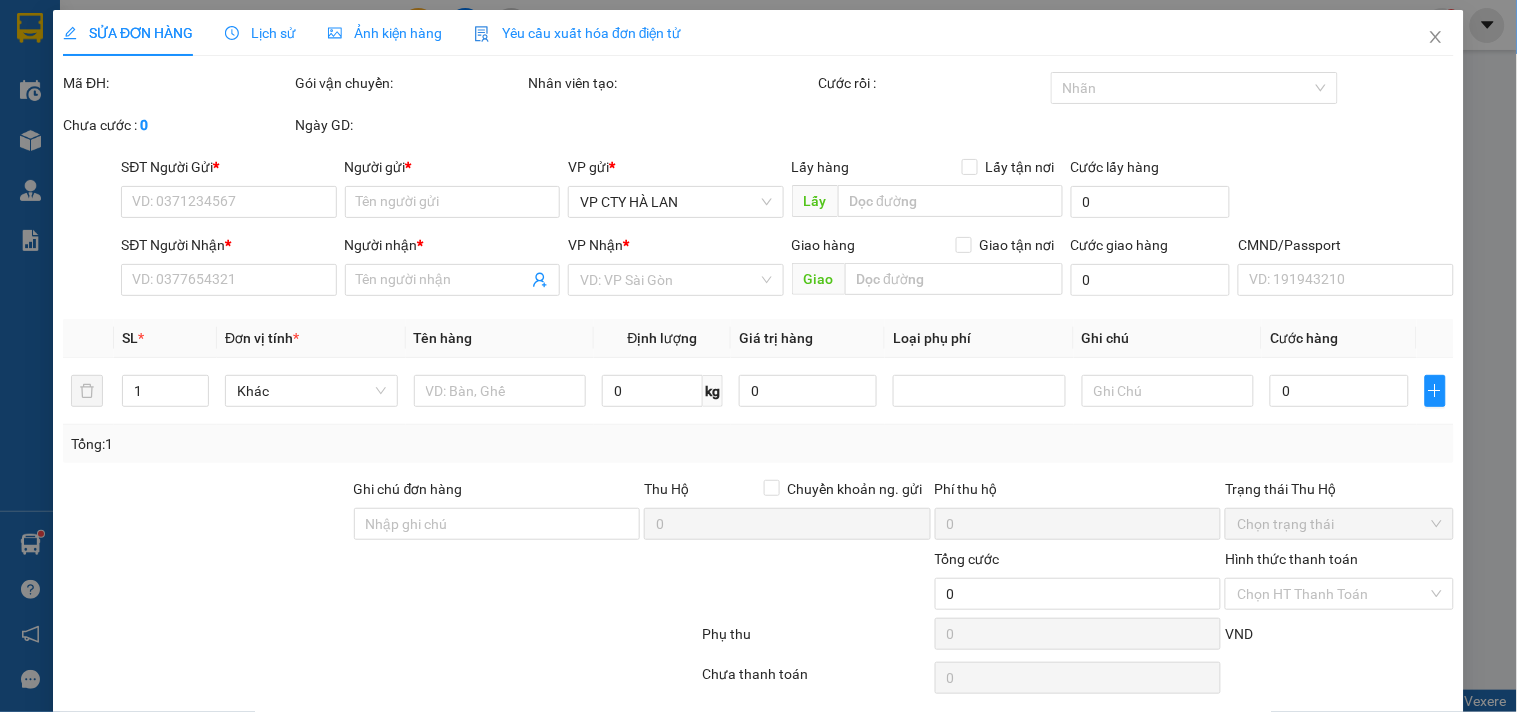 click on "Lịch sử" at bounding box center (260, 33) 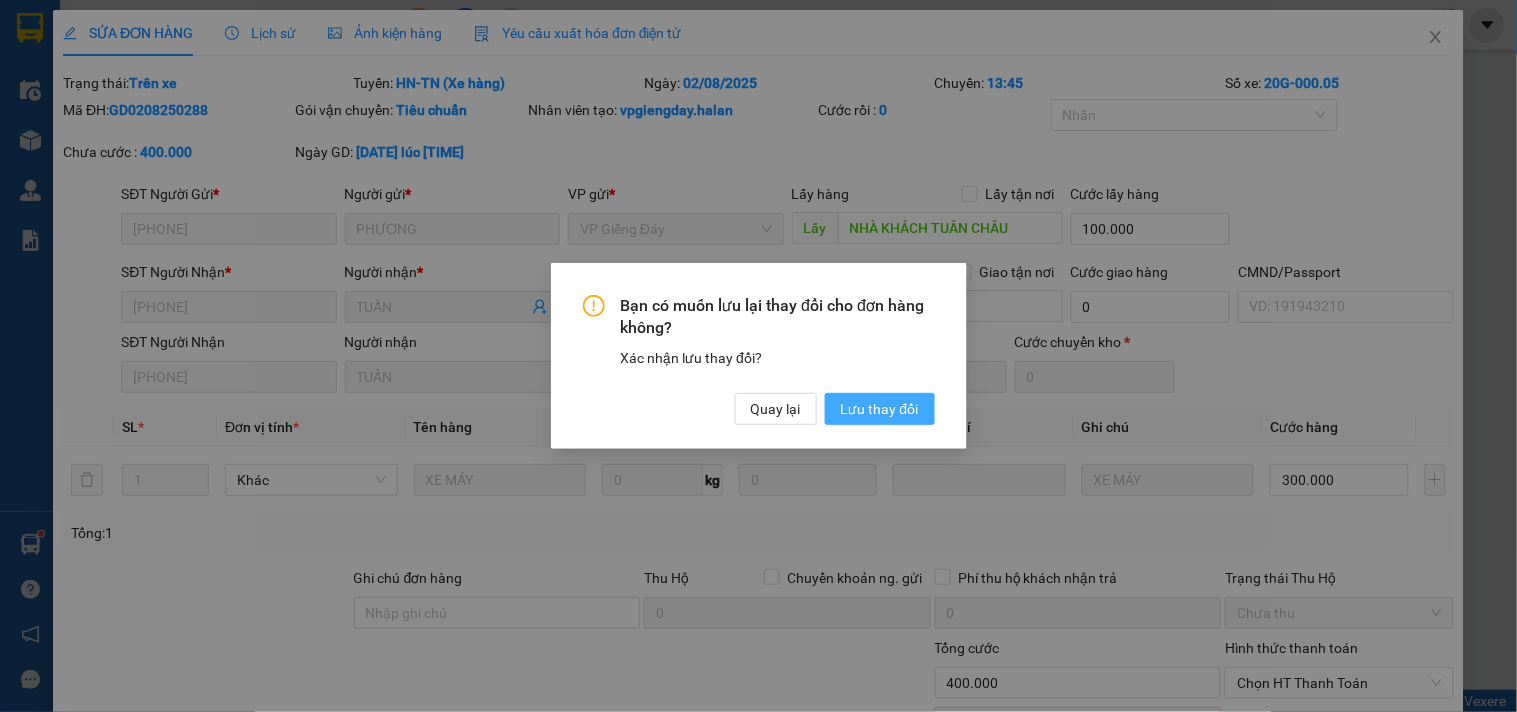 click on "Lưu thay đổi" at bounding box center (880, 409) 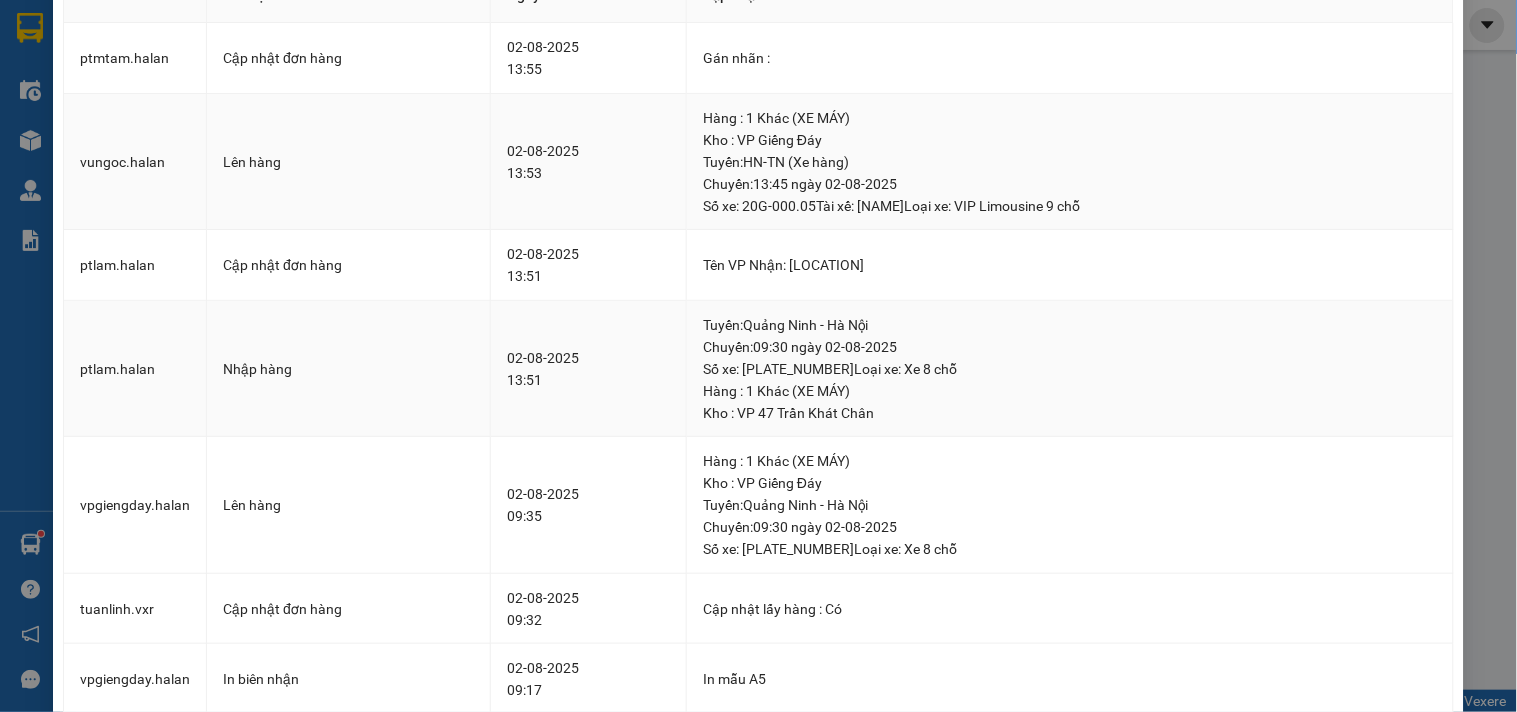 scroll, scrollTop: 0, scrollLeft: 0, axis: both 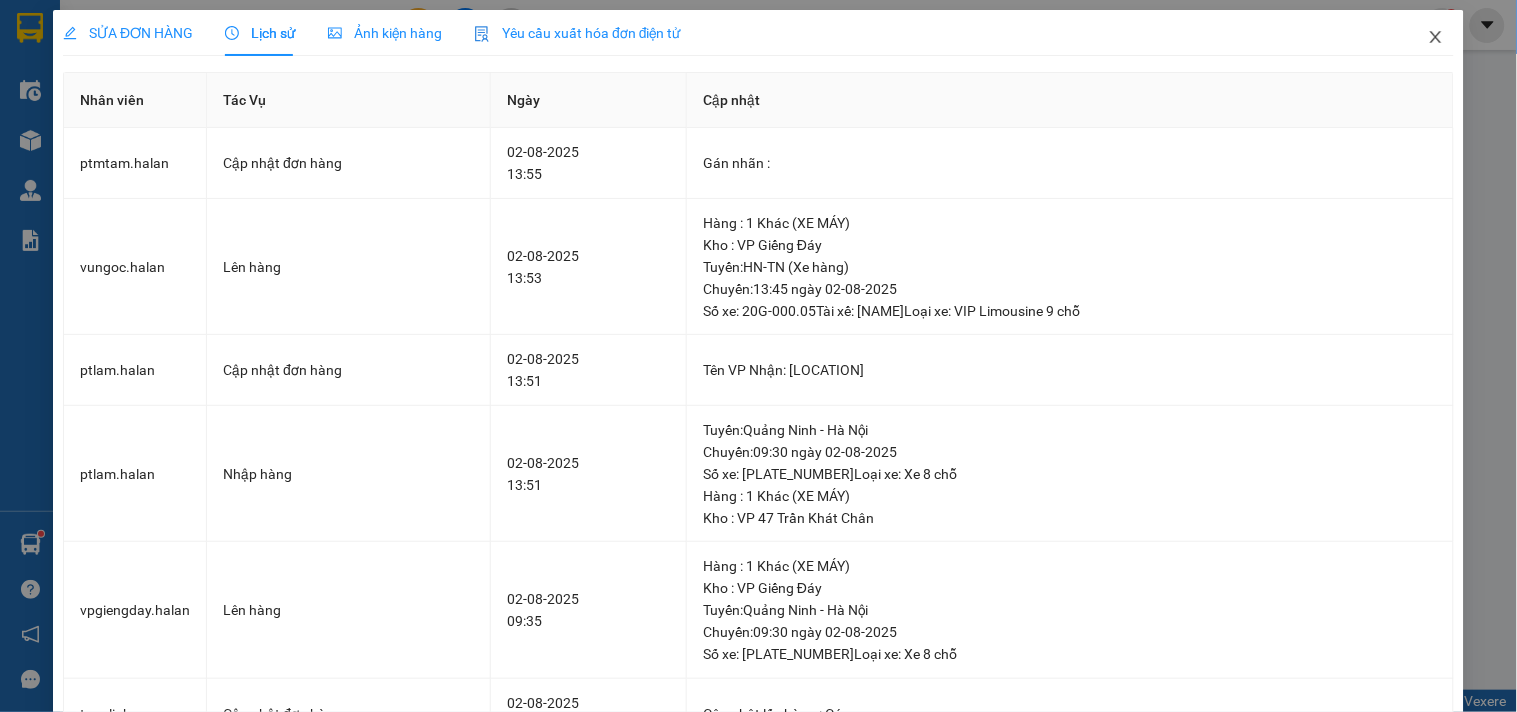 click 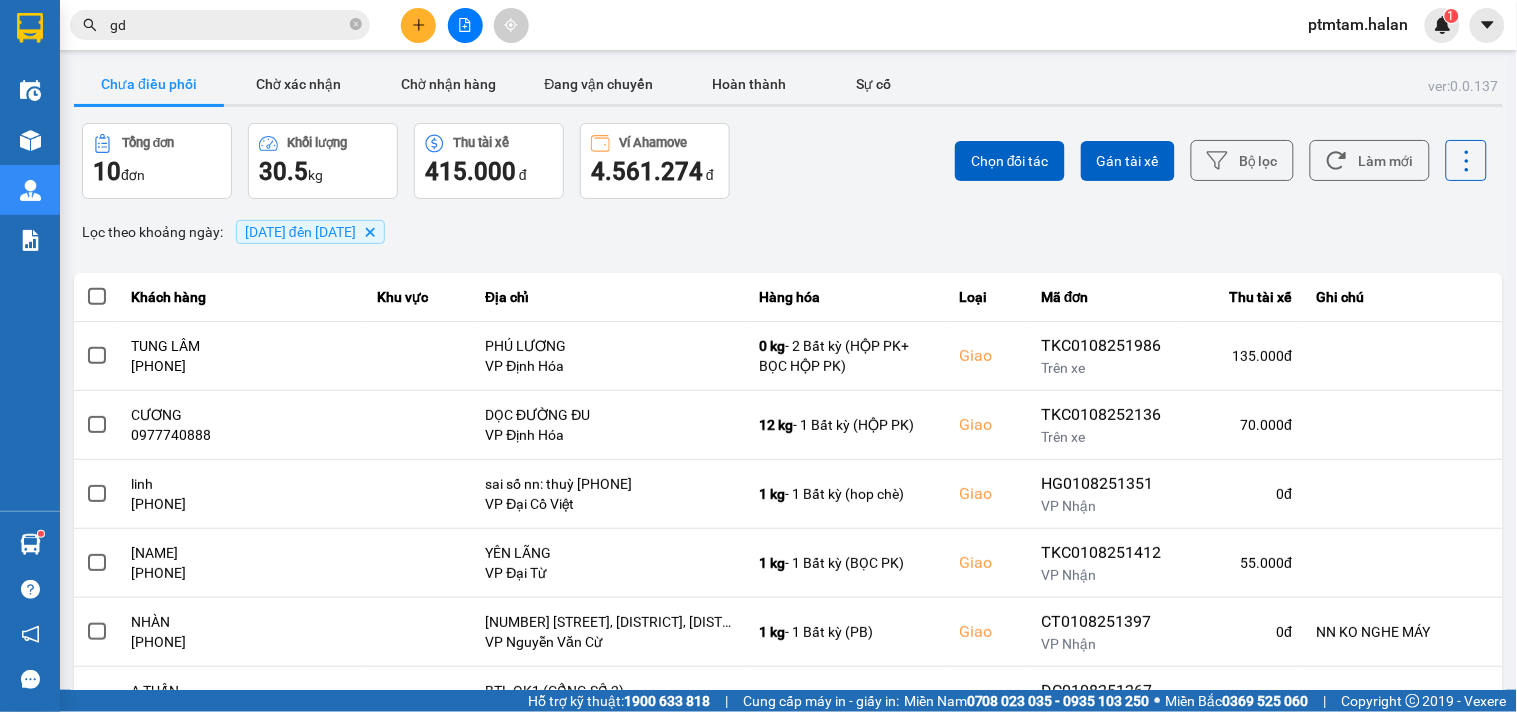 scroll, scrollTop: 222, scrollLeft: 0, axis: vertical 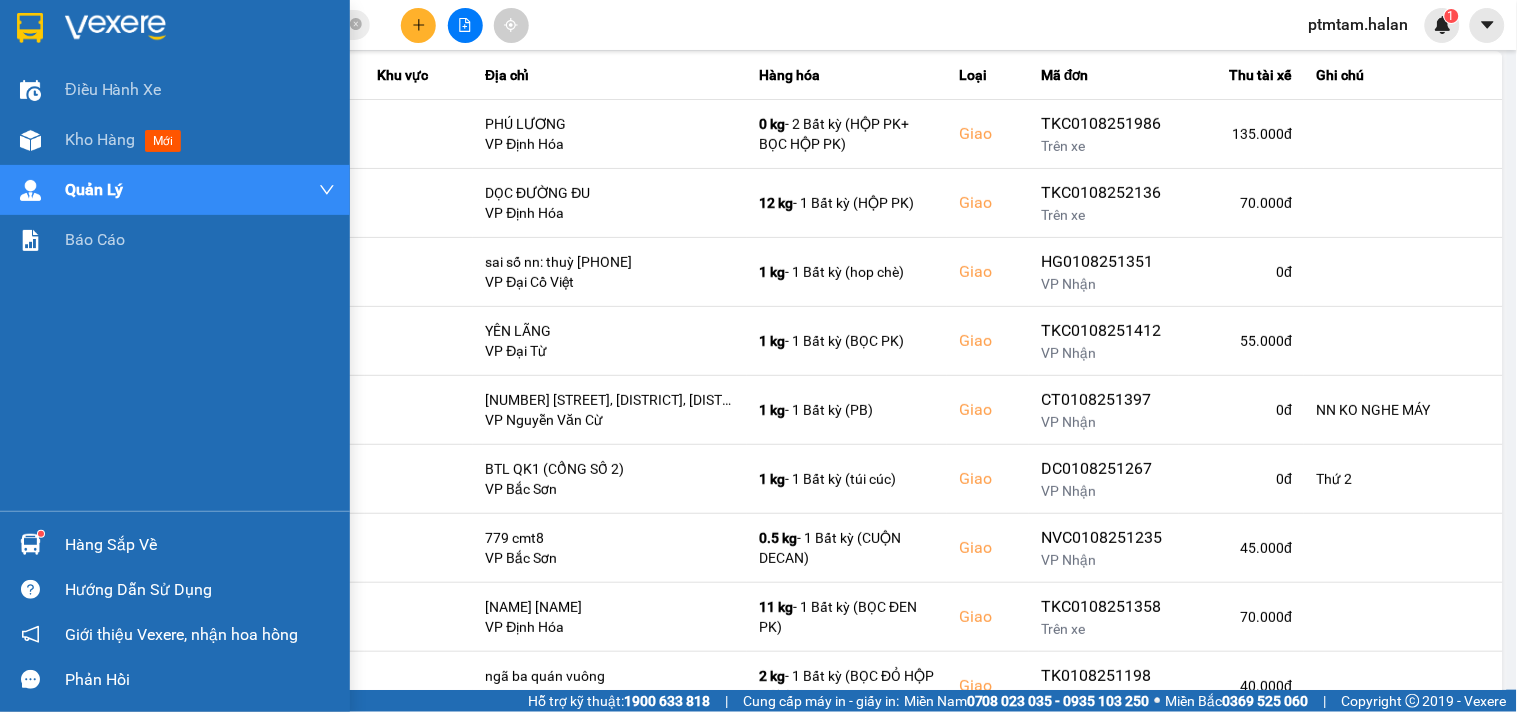 click on "Điều hành xe     Kho hàng mới     Quản Lý Quản lý chuyến Quản lý giao nhận mới Quản lý kiểm kho     Báo cáo" at bounding box center (175, 288) 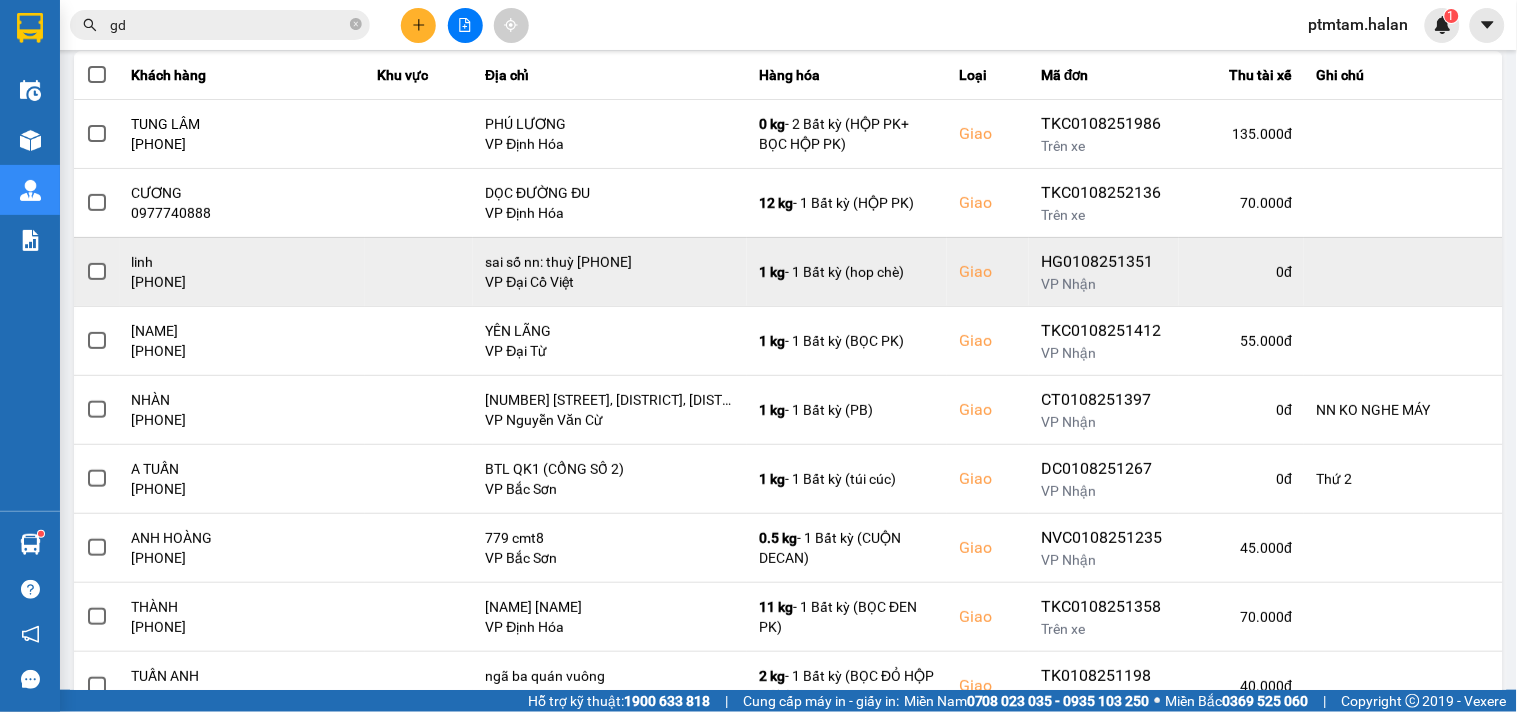 scroll, scrollTop: 0, scrollLeft: 0, axis: both 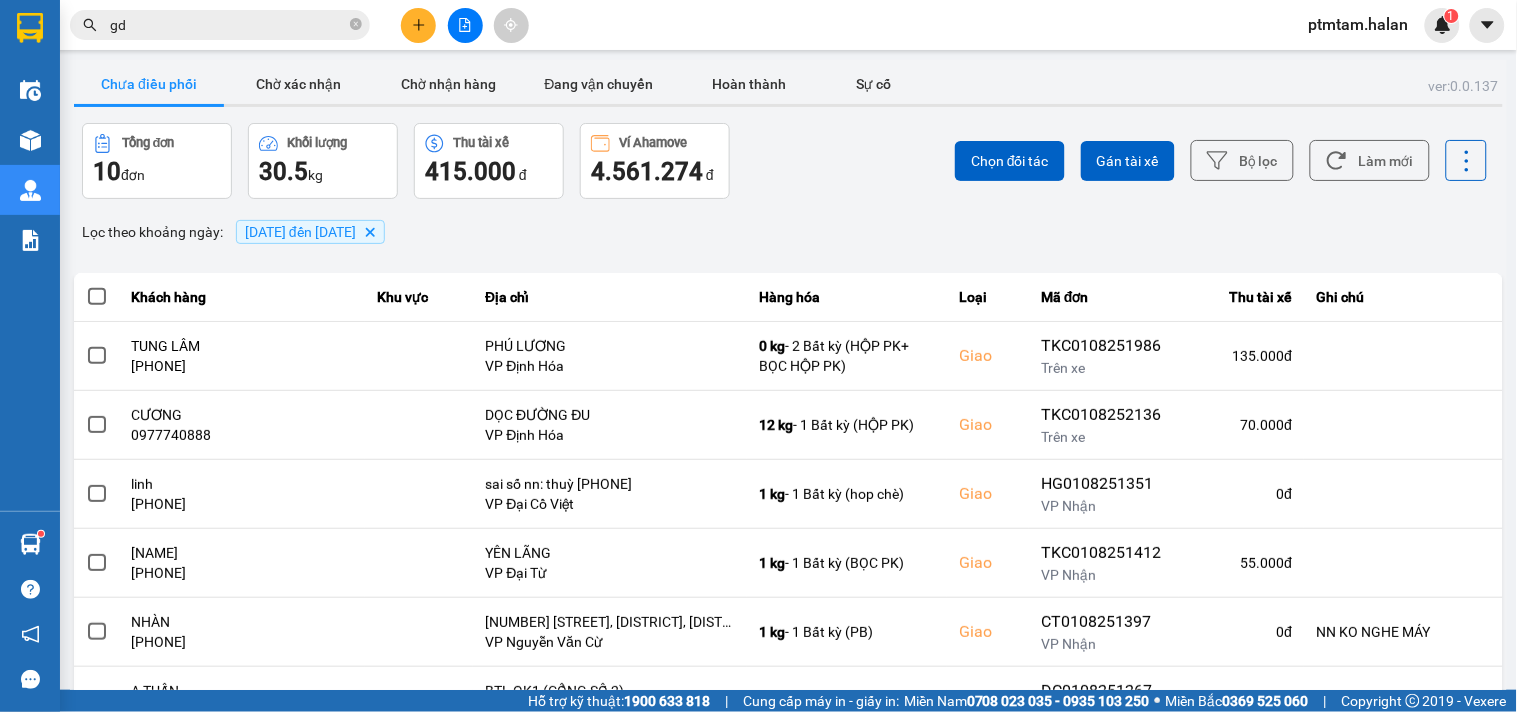 click on "Lọc theo khoảng ngày : [DATE] đến [DATE] Delete" at bounding box center [788, 232] 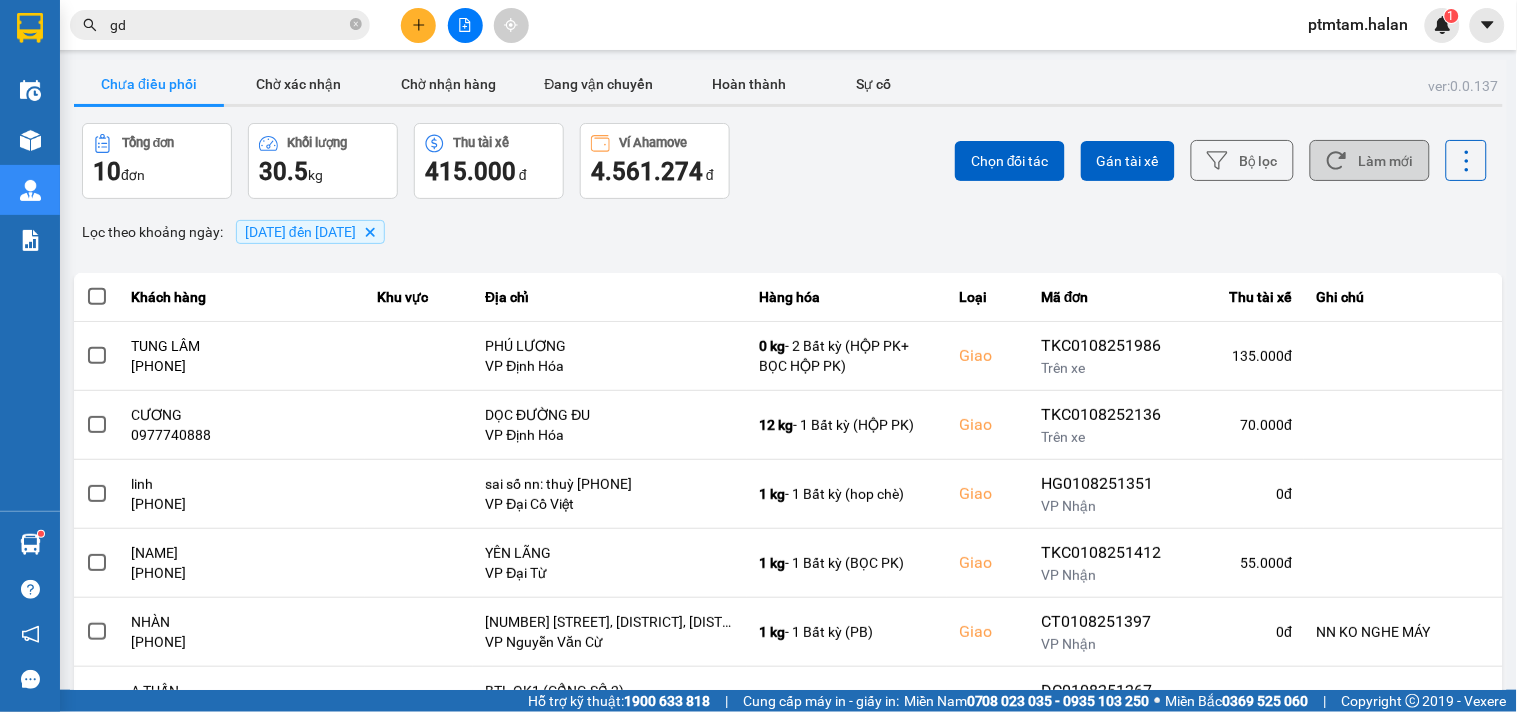 click on "Làm mới" at bounding box center [1370, 160] 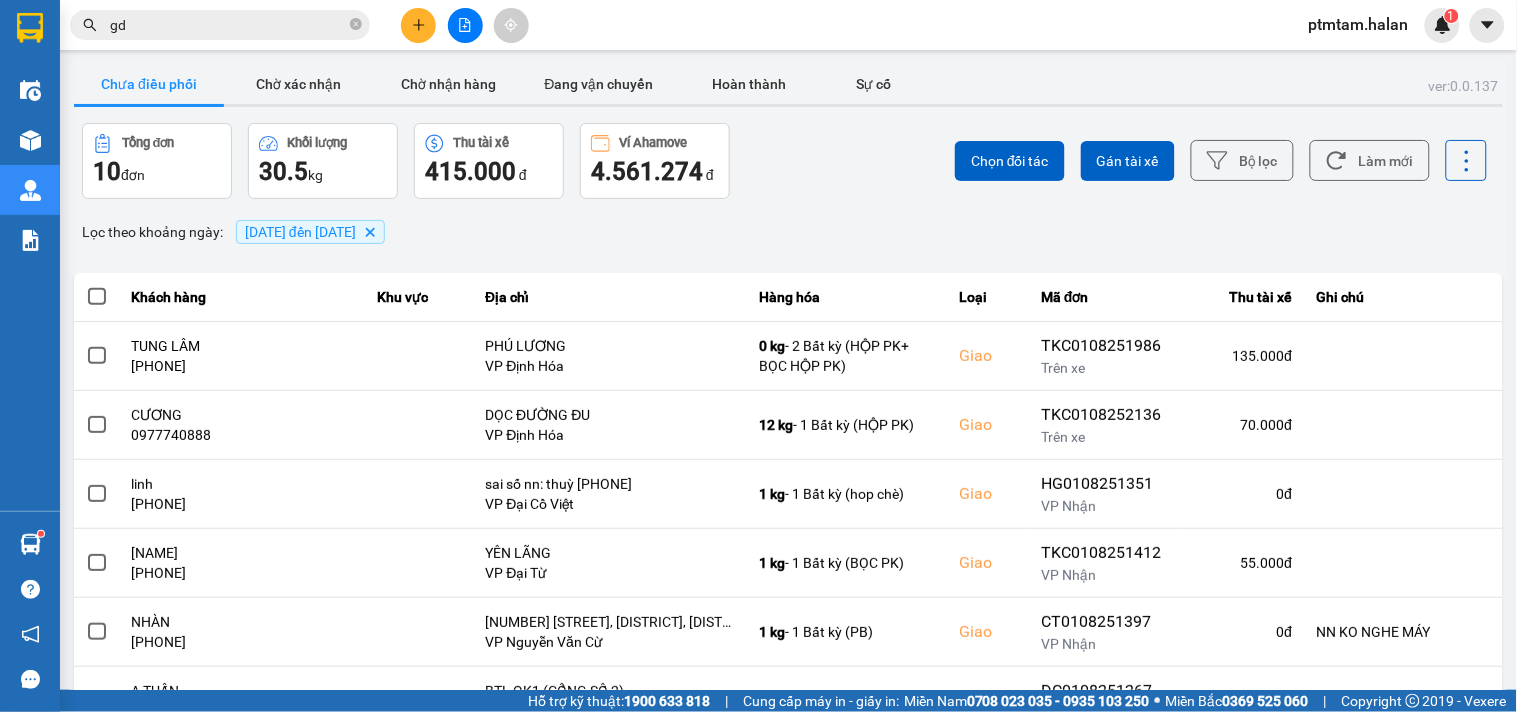 click on "ver:  0.0.137 Chưa điều phối Chờ xác nhận Chờ nhận hàng Đang vận chuyển Hoàn thành Sự cố Tổng đơn 10  đơn Khối lượng 30.5  kg Thu tài xế 415.000   đ Ví Ahamove 4.561.274   đ Chọn đối tác Gán tài xế Bộ lọc Làm mới Lọc theo khoảng ngày : 01/08/2025 đến 01/08/2025 Delete Khách hàng Khu vực Địa chỉ Hàng hóa Loại Mã đơn Thu tài xế Ghi chú TUNG LÂM [PHONE] PHÚ LƯƠNG  VP Định Hóa 0 kg  -   2 Bất kỳ (HỘP PK+ BỌC HỘP PK) Giao TKC0108251986 Trên xe 135.000 đ CƯƠNG [PHONE] DỌC ĐƯỜNG ĐU VP Định Hóa 12 kg  -   1 Bất kỳ (HỘP  PK) Giao TKC0108252136 Trên xe 70.000 đ linh [PHONE] sai số nn: thuỳ [PHONE] VP Đại Cồ Việt 1 kg  -   1 Bất kỳ (hop chè) Giao HG0108251351 VP Nhận 0 đ TRƯỜNG YÊN LÃNG [PHONE] YÊN LÃNG VP Đại Từ 1 kg  -   1 Bất kỳ (BỌC PK) Giao TKC0108251412 VP Nhận 55.000 đ NHÀN [PHONE] VP Nguyễn Văn Cừ 1 kg  -   Giao VP Nhận" at bounding box center [788, 554] 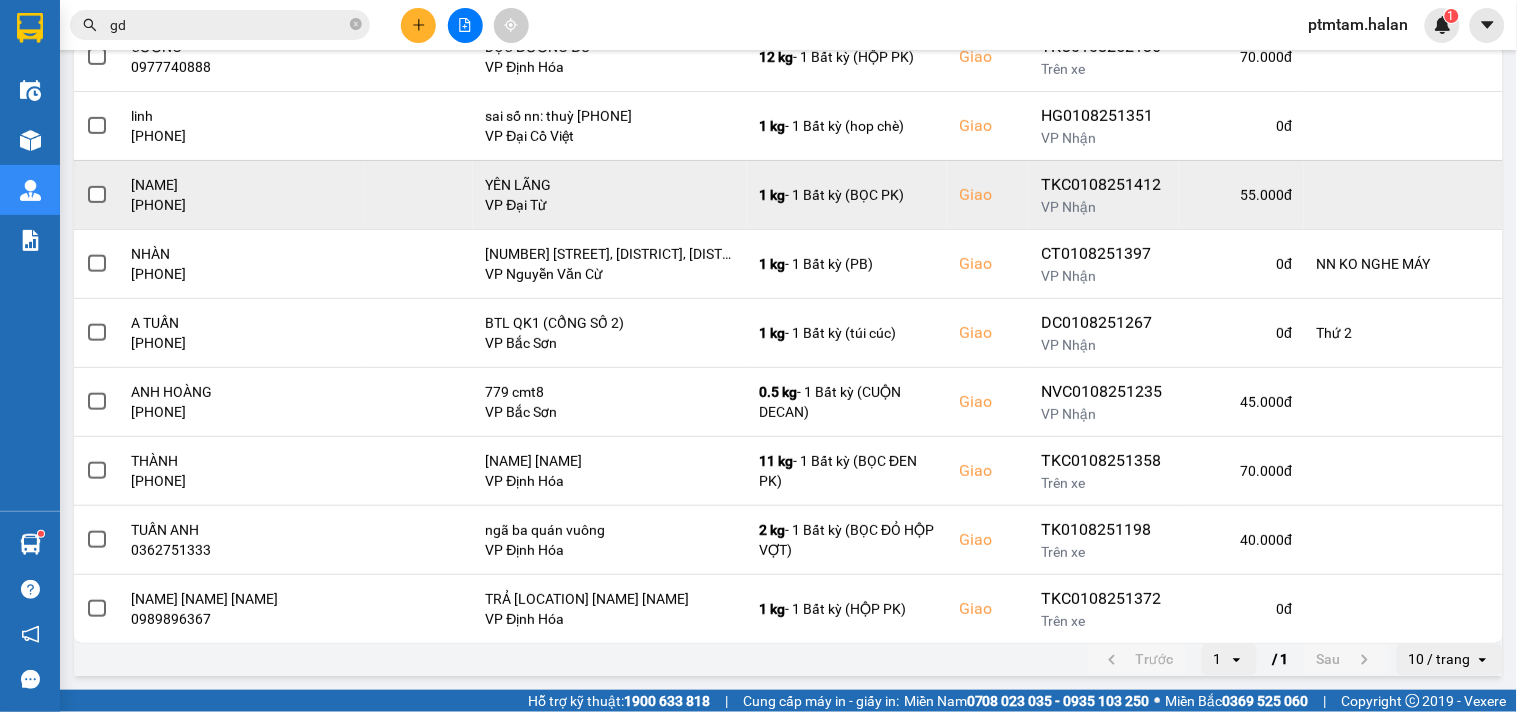scroll, scrollTop: 257, scrollLeft: 0, axis: vertical 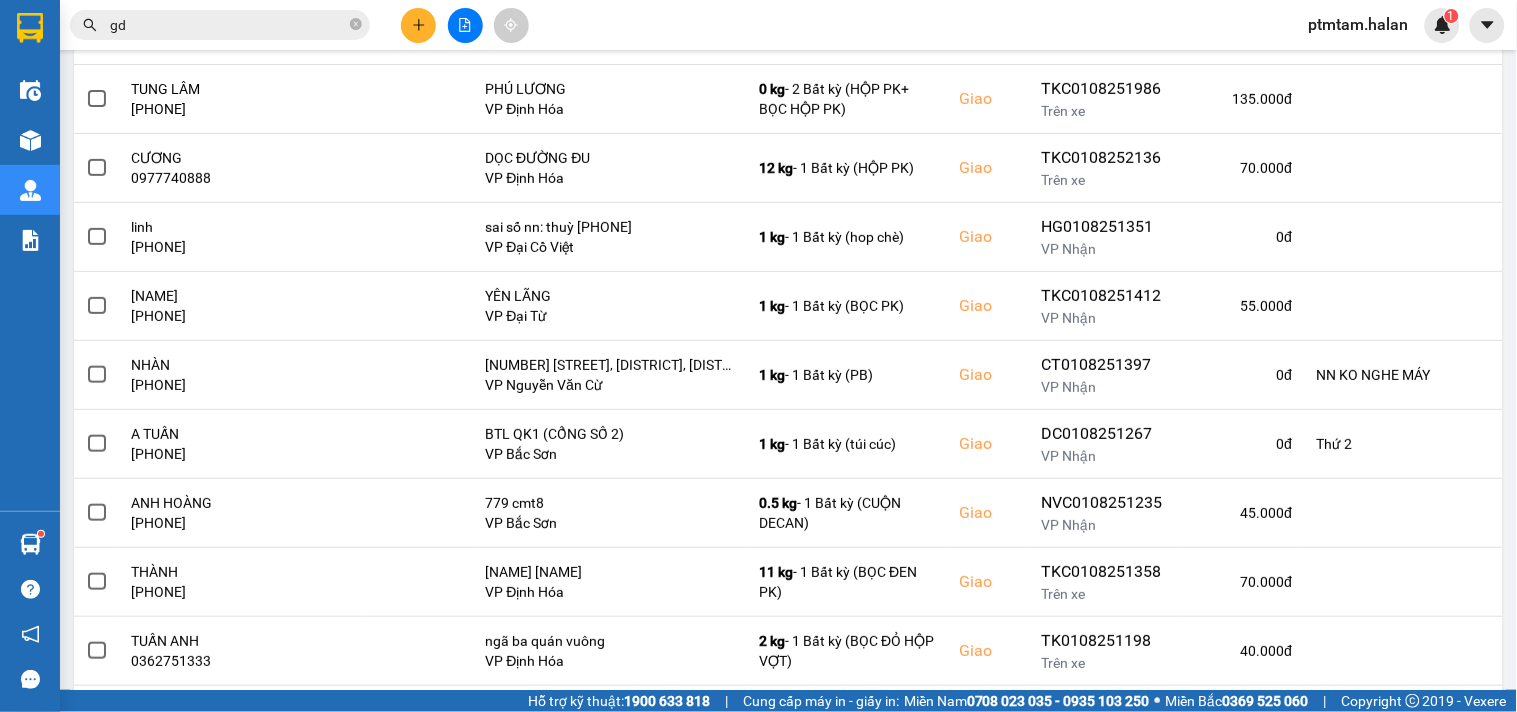 click on "gd" at bounding box center [228, 25] 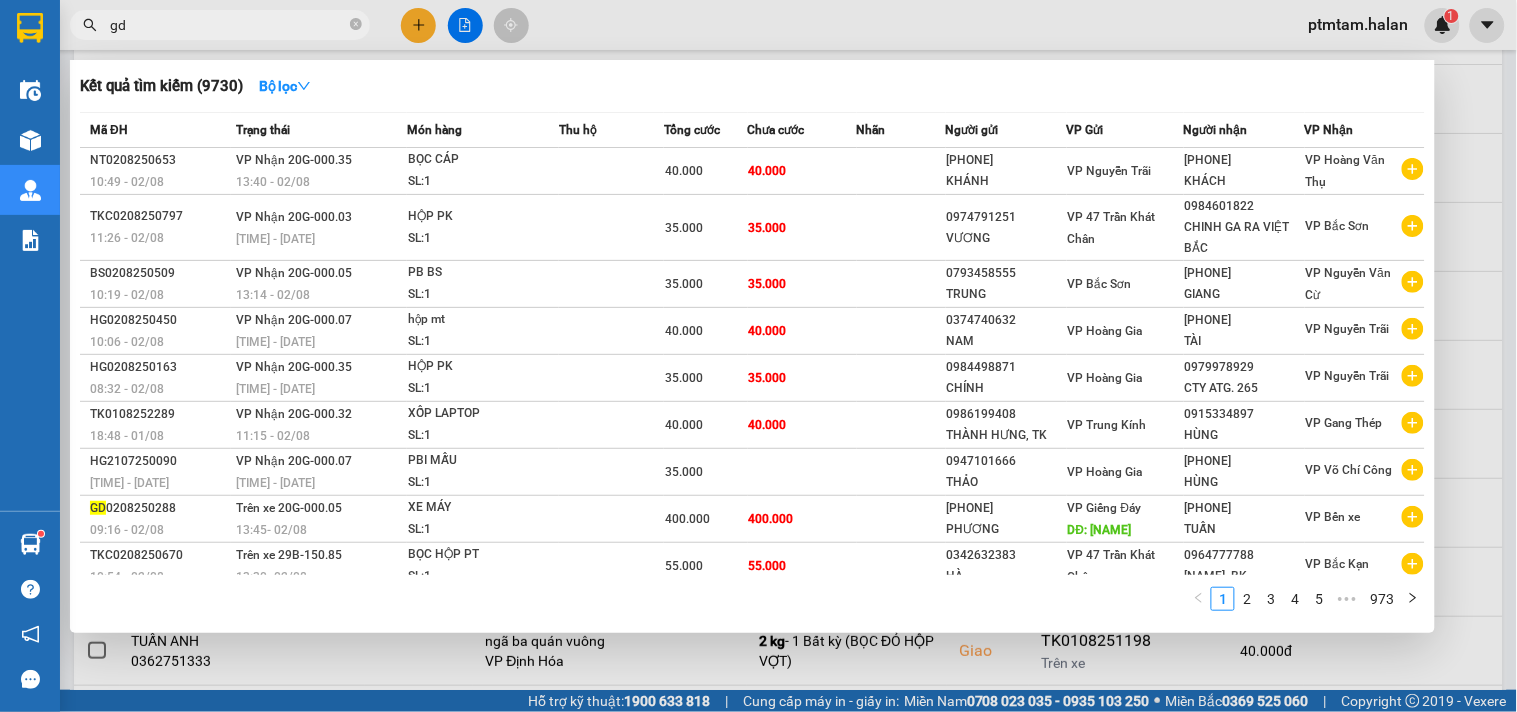 click at bounding box center (758, 356) 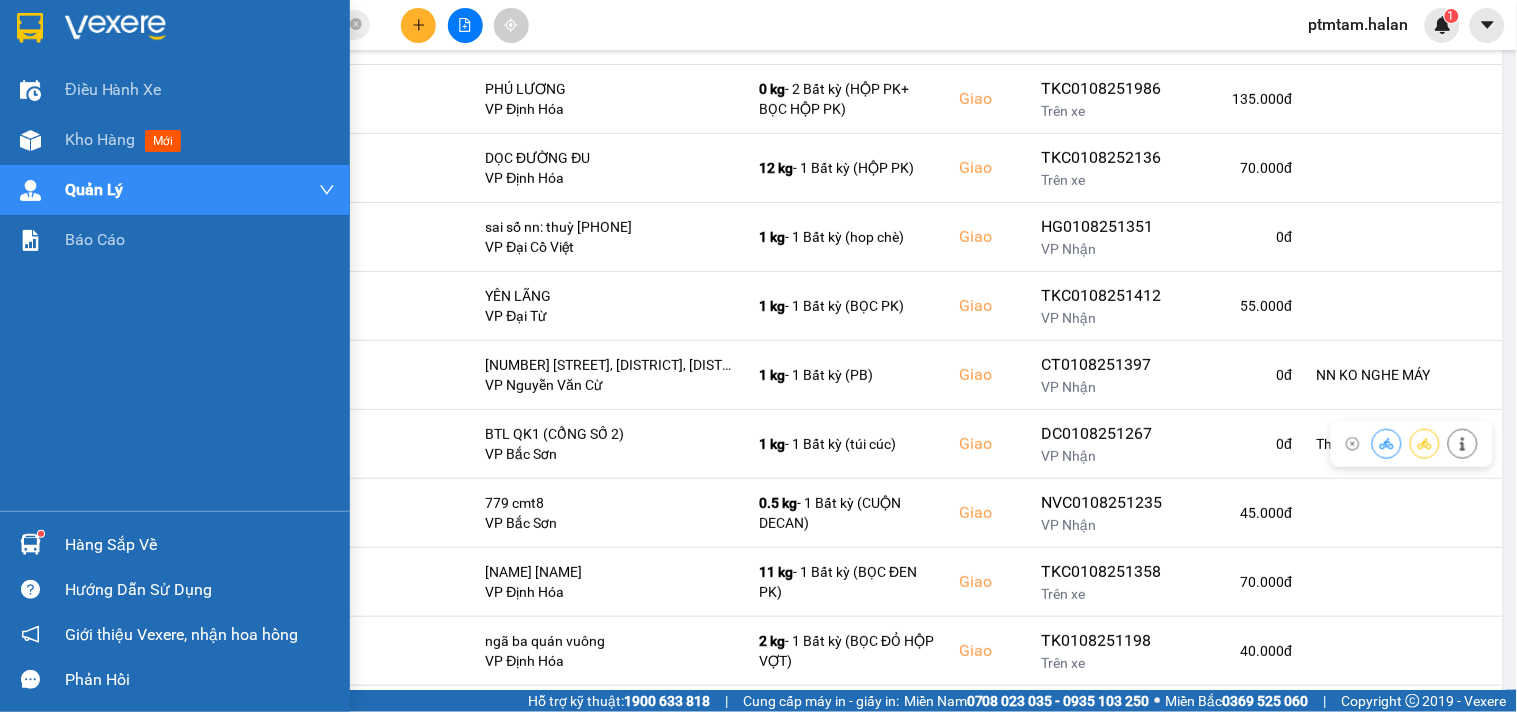 click on "Điều hành xe     Kho hàng mới     Quản Lý Quản lý chuyến Quản lý giao nhận mới Quản lý kiểm kho     Báo cáo" at bounding box center [175, 288] 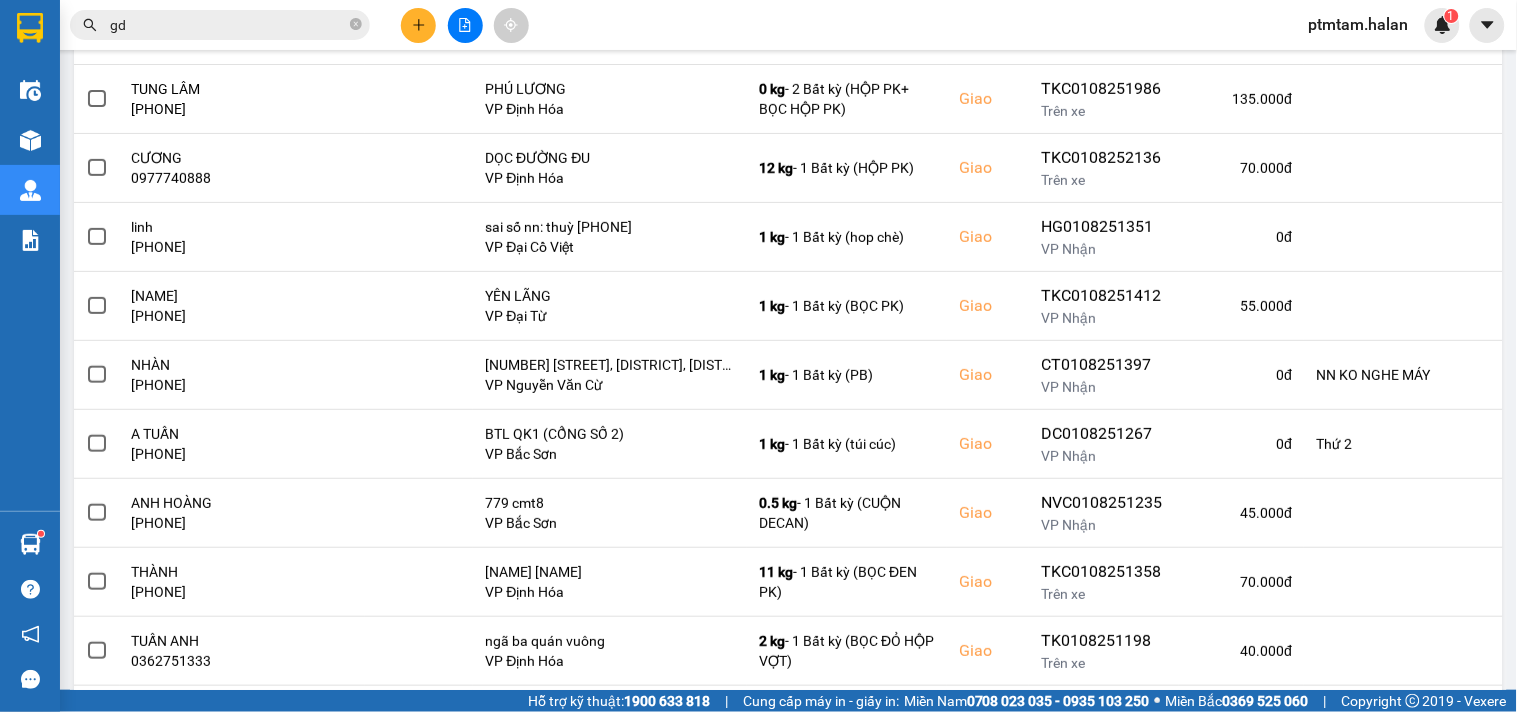 scroll, scrollTop: 0, scrollLeft: 0, axis: both 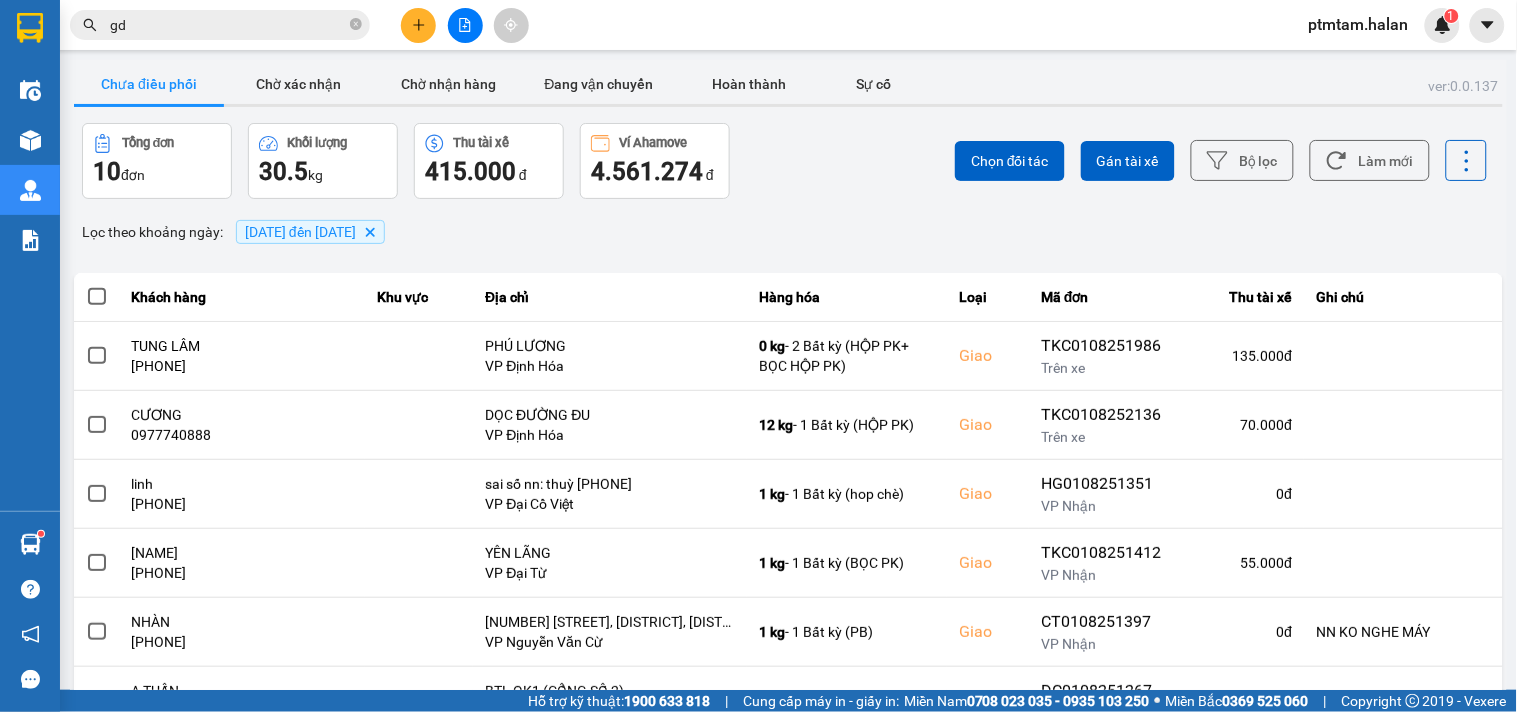 click on "Chọn đối tác Gán tài xế Bộ lọc Làm mới" at bounding box center [1136, 161] 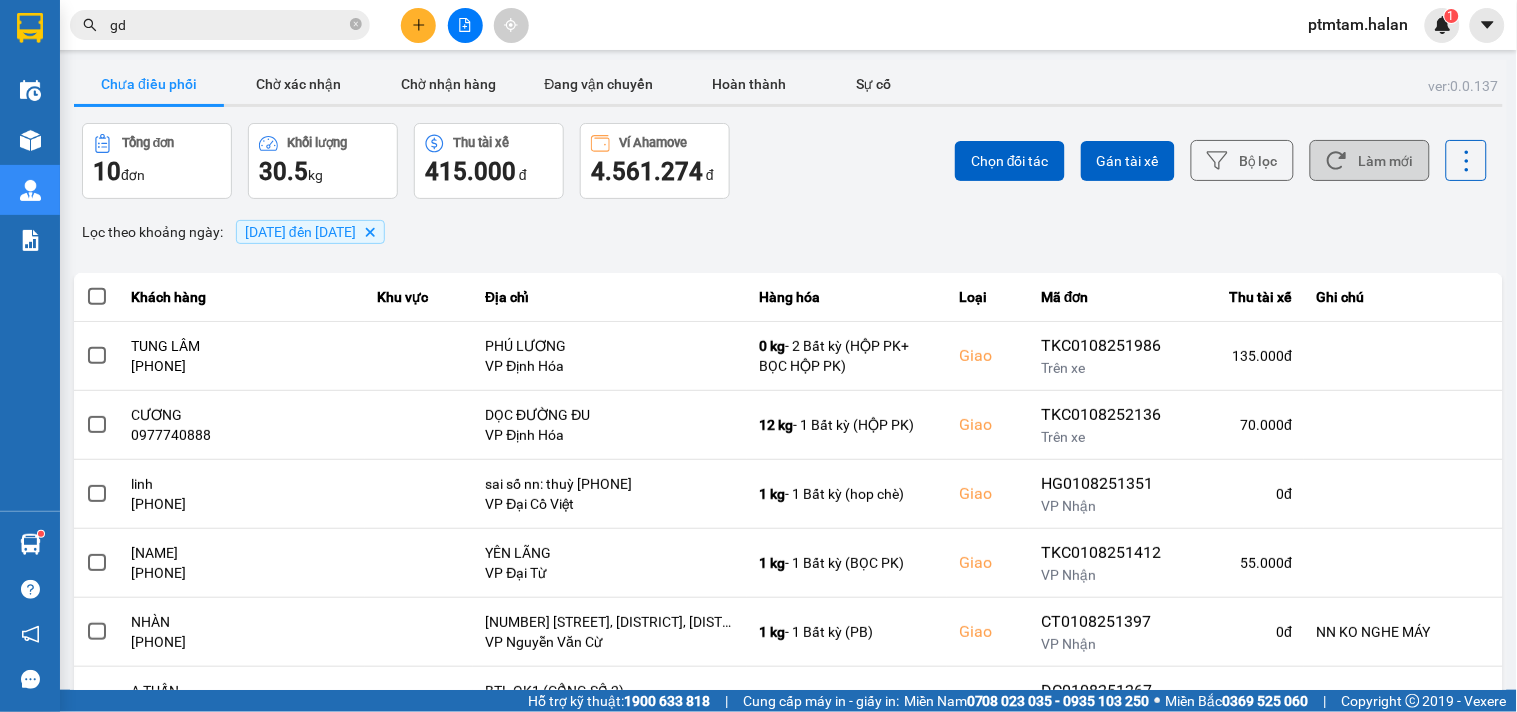 click on "Làm mới" at bounding box center (1370, 160) 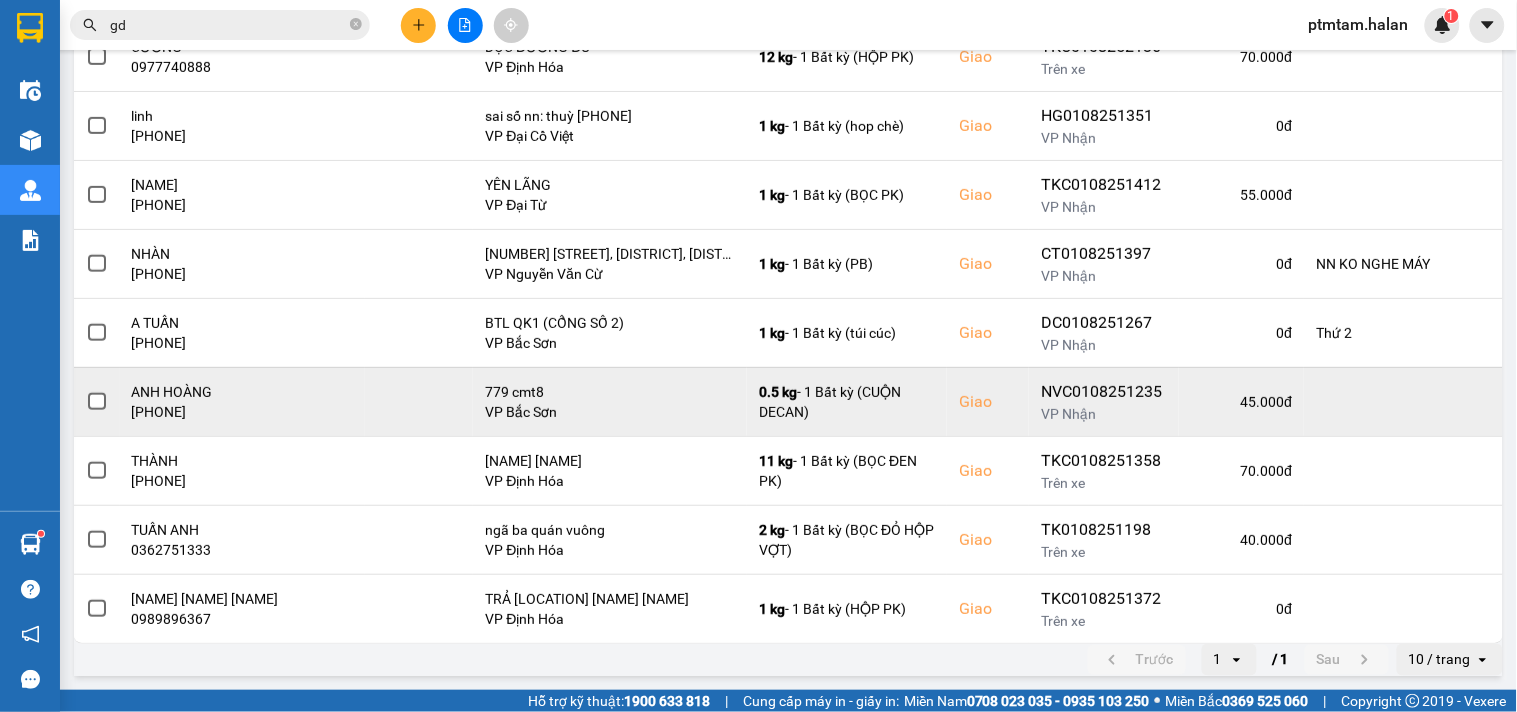 scroll, scrollTop: 0, scrollLeft: 0, axis: both 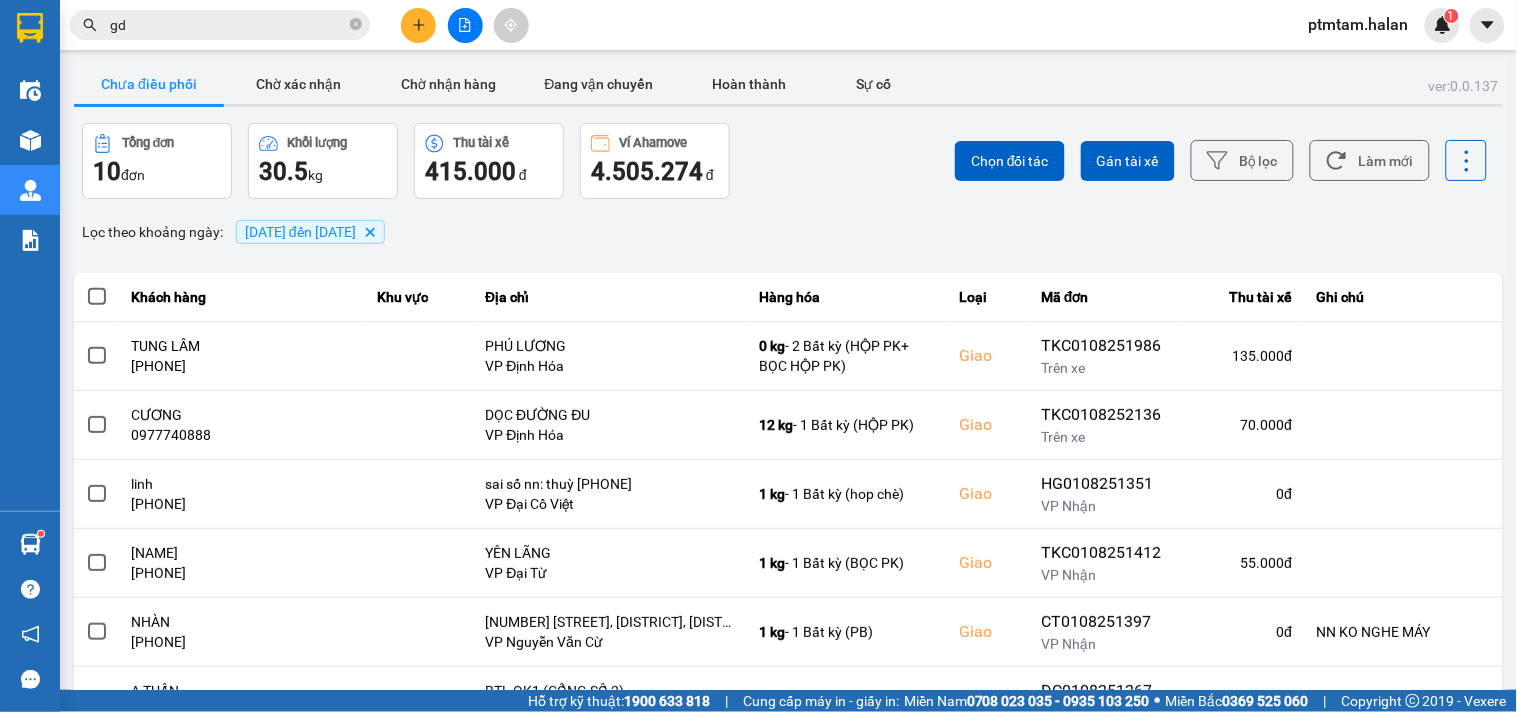 click on "Lọc theo khoảng ngày : [DATE] đến [DATE] Delete" at bounding box center [788, 232] 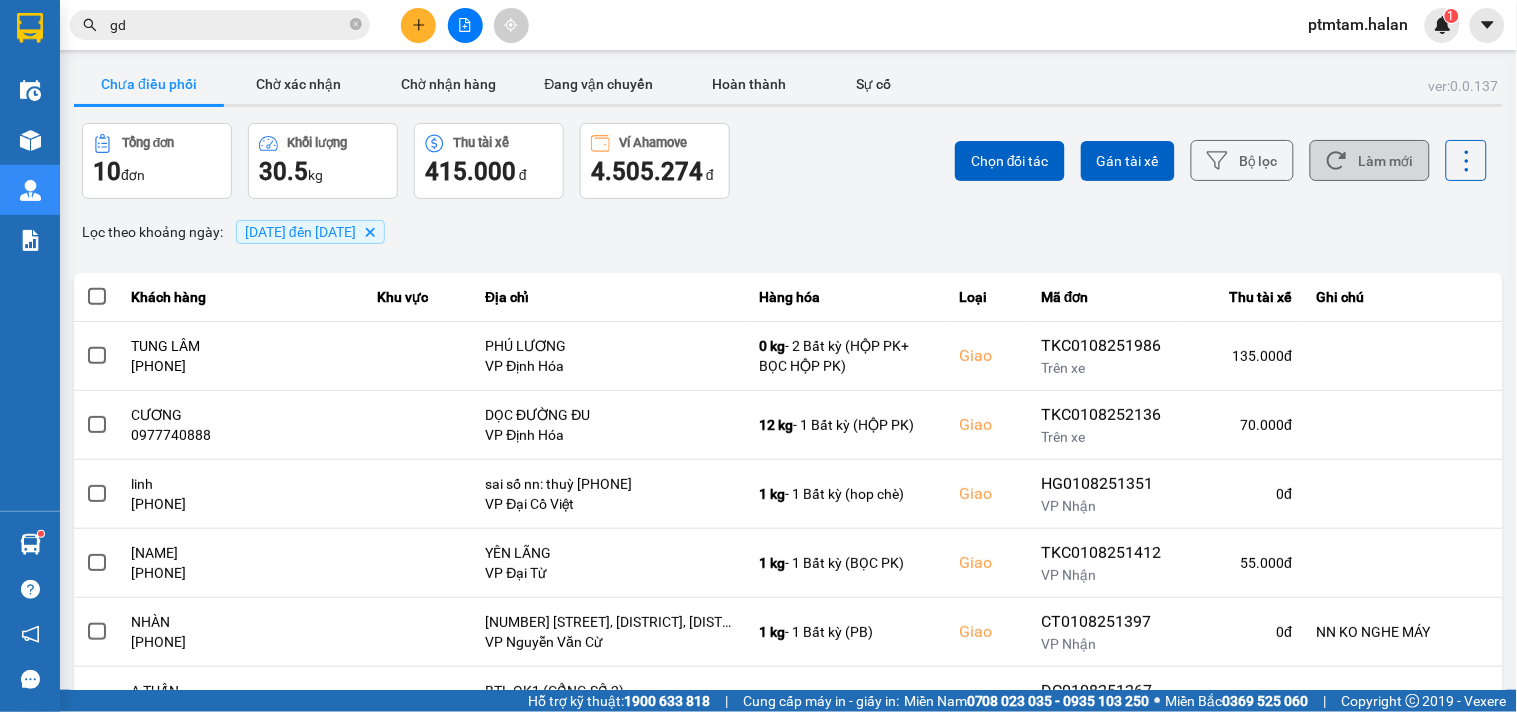 click on "Làm mới" at bounding box center [1370, 160] 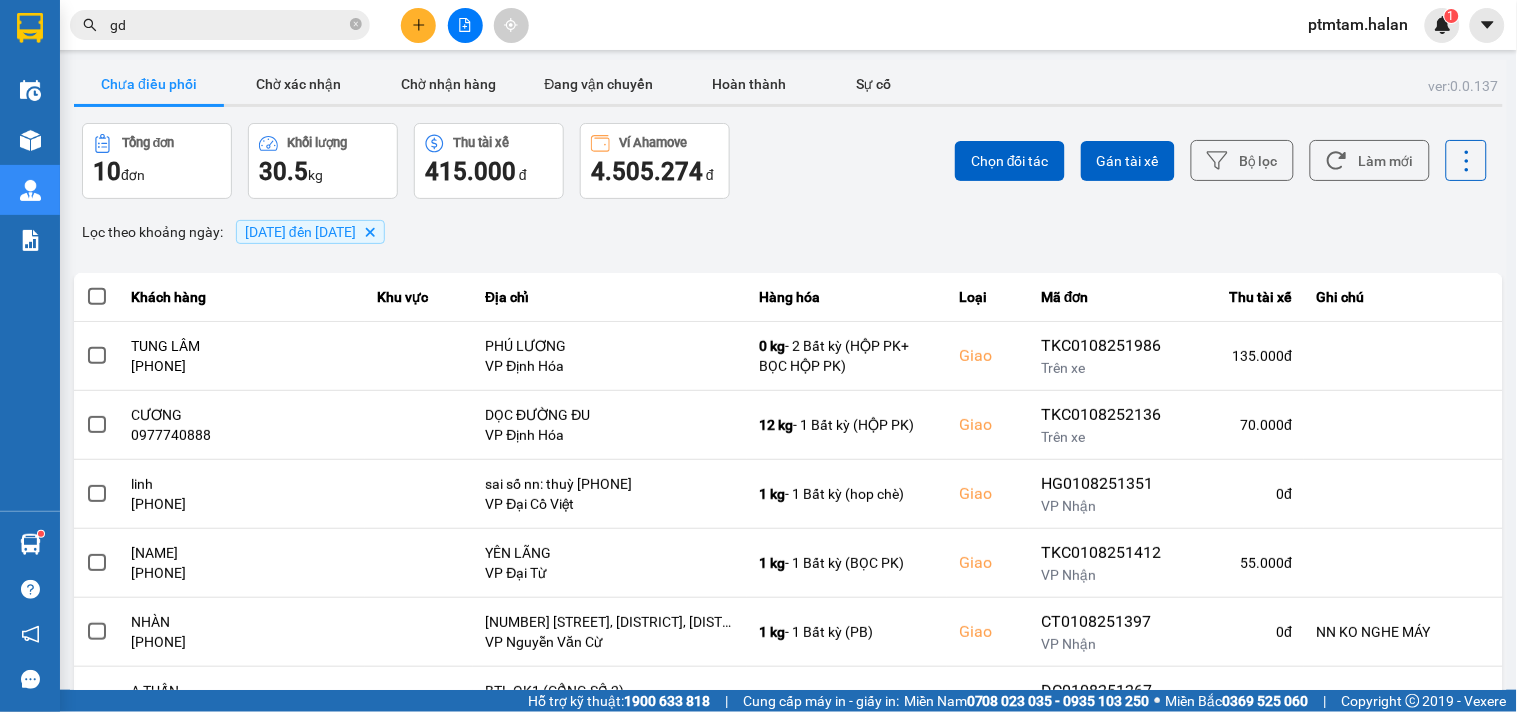 click on "Chọn đối tác Gán tài xế Bộ lọc Làm mới" at bounding box center [1136, 161] 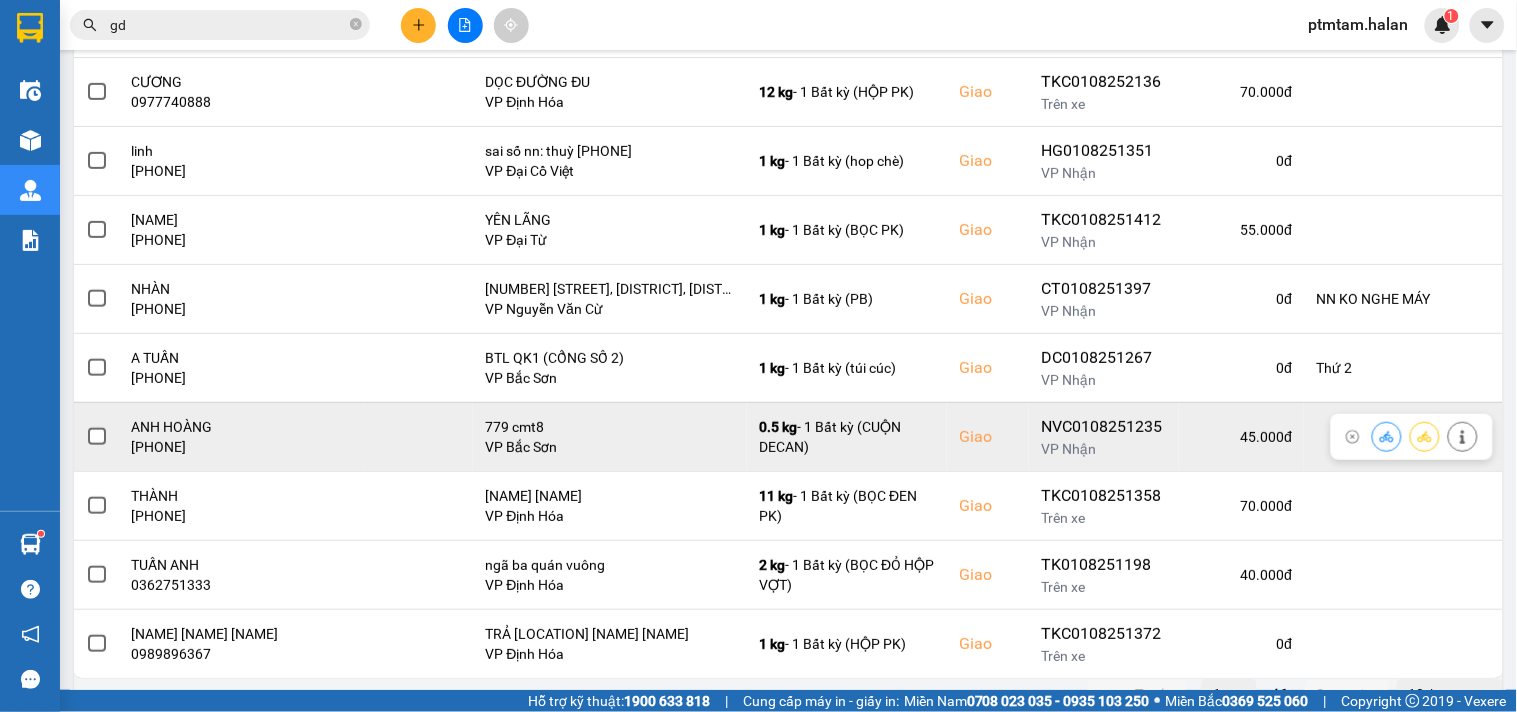 scroll, scrollTop: 368, scrollLeft: 0, axis: vertical 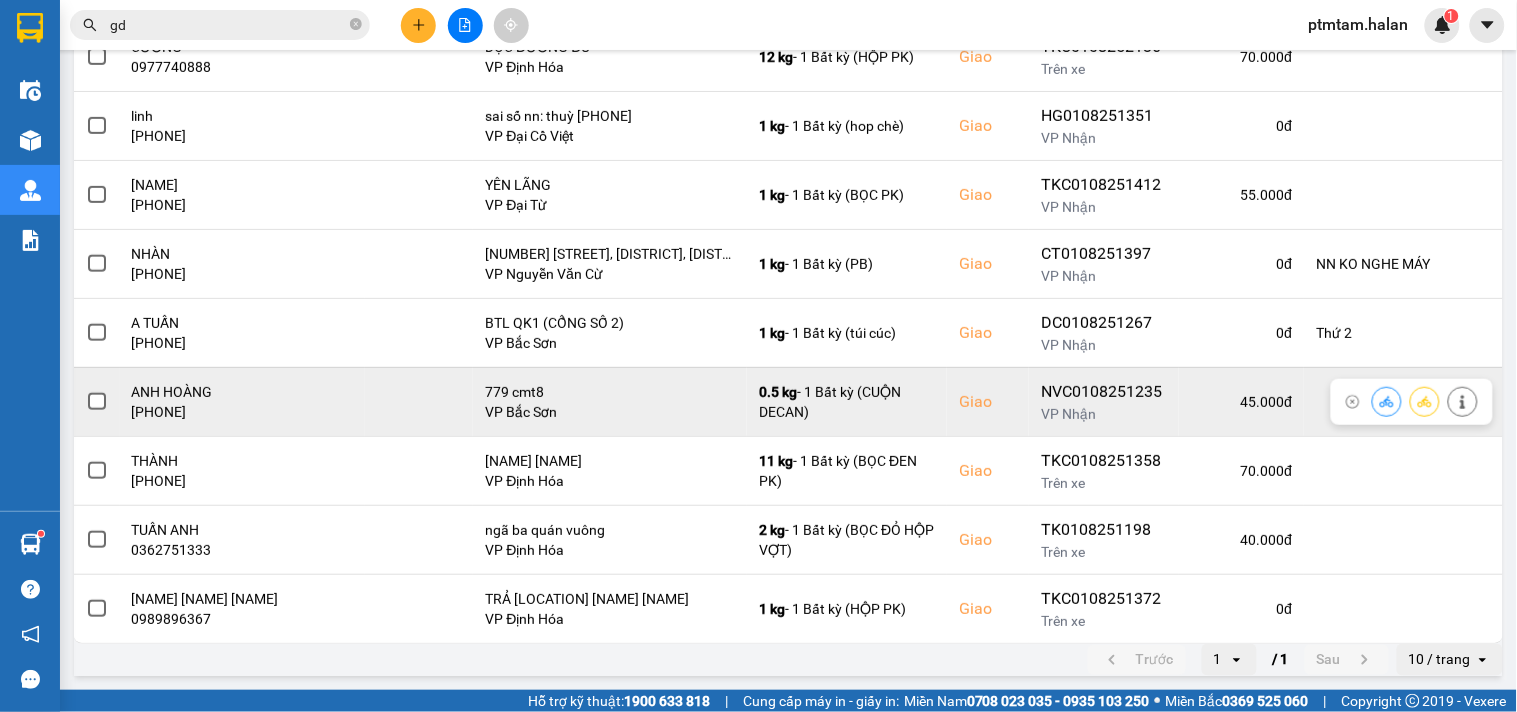click at bounding box center (97, 402) 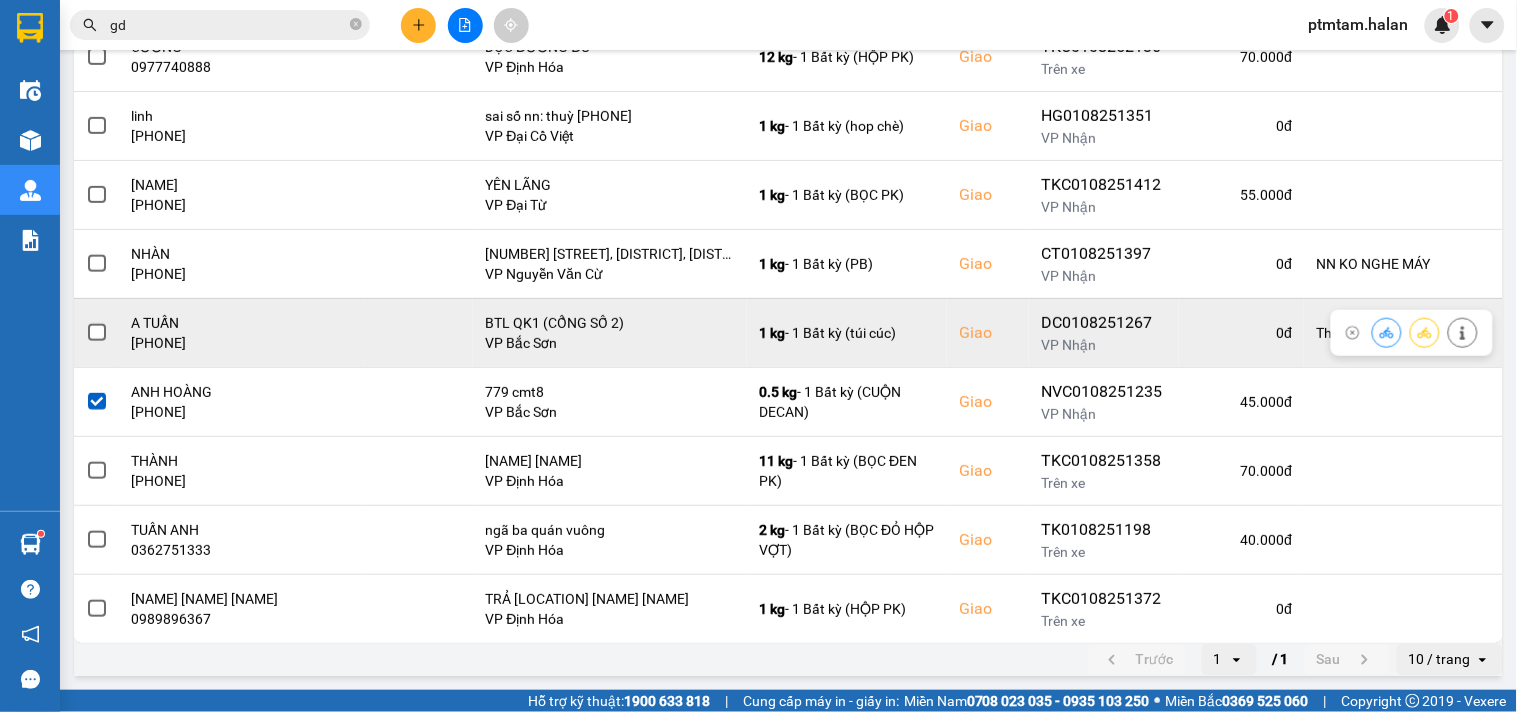 click at bounding box center [97, 333] 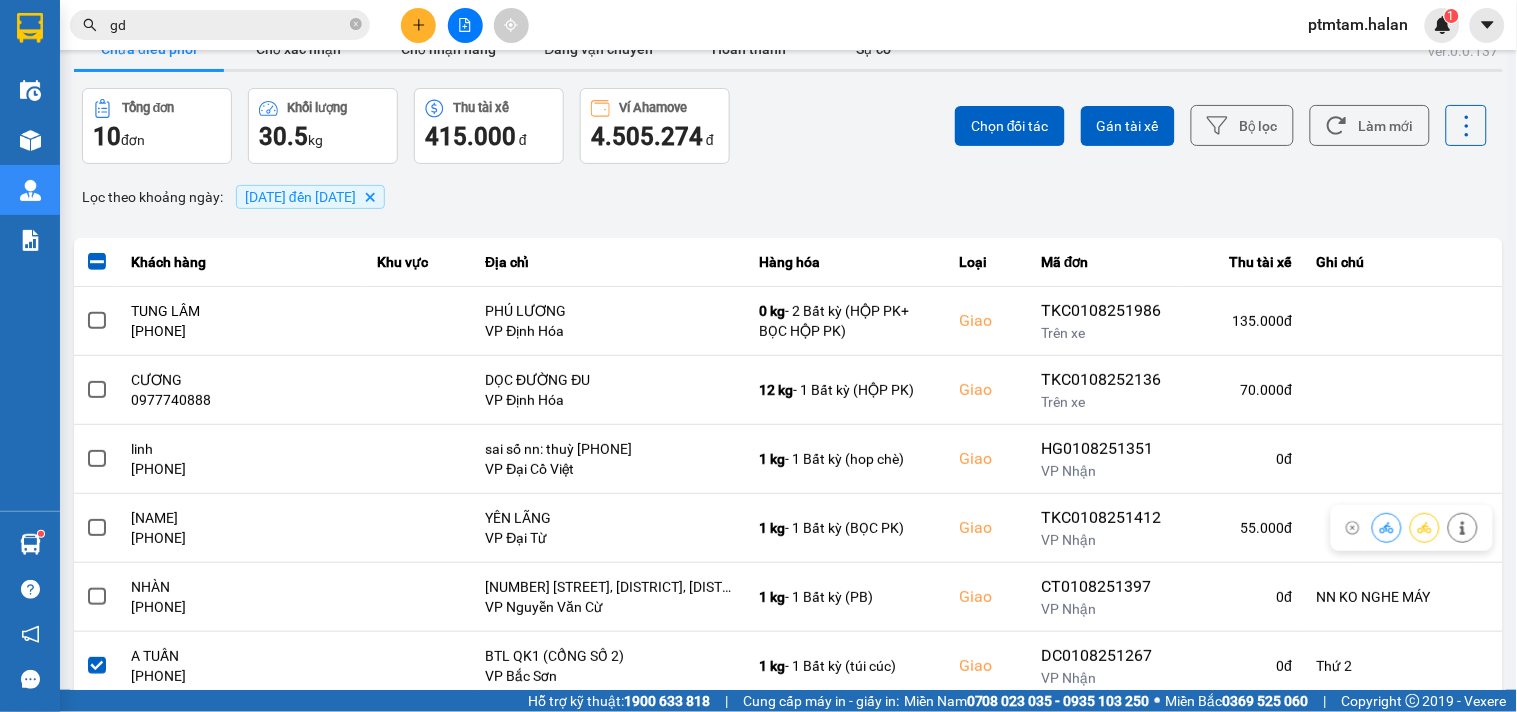 scroll, scrollTop: 0, scrollLeft: 0, axis: both 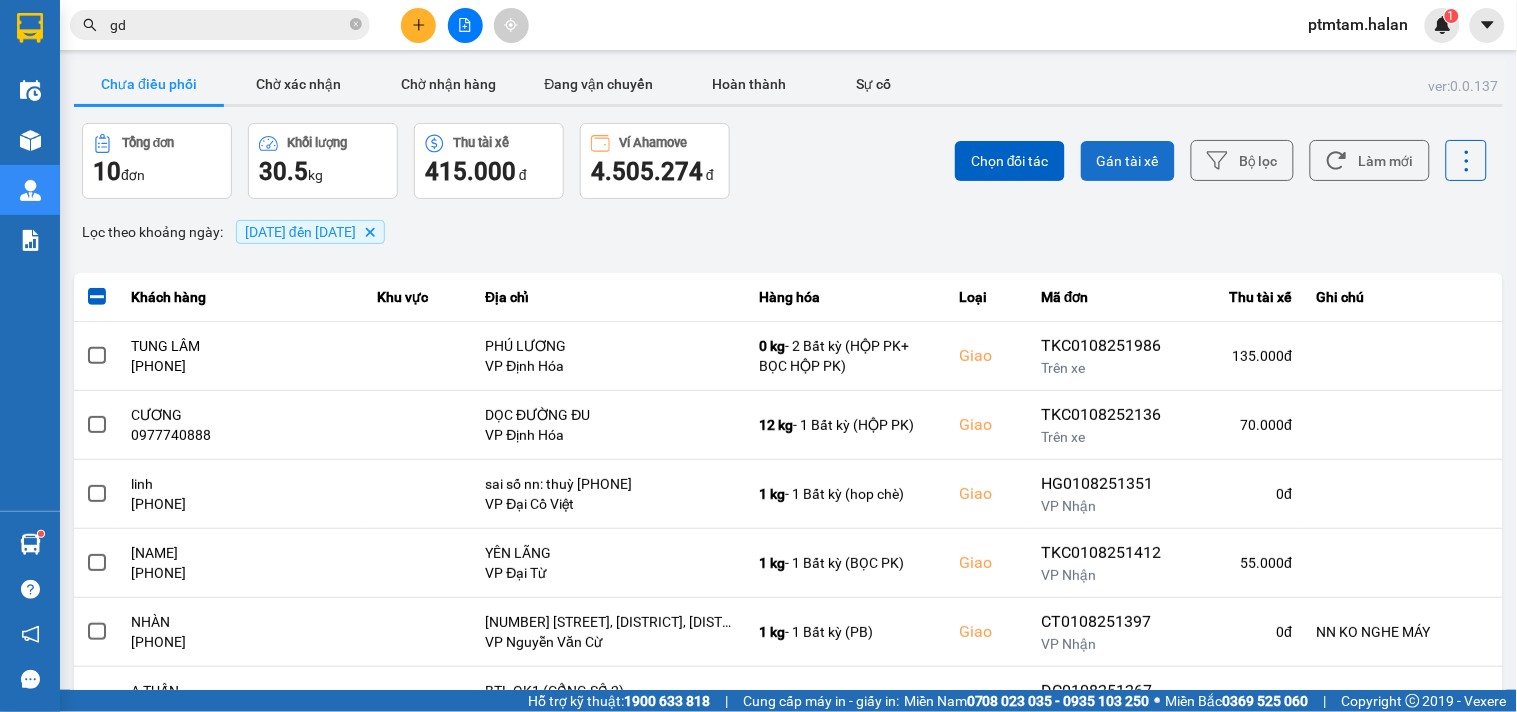 click on "Gán tài xế" at bounding box center (1128, 161) 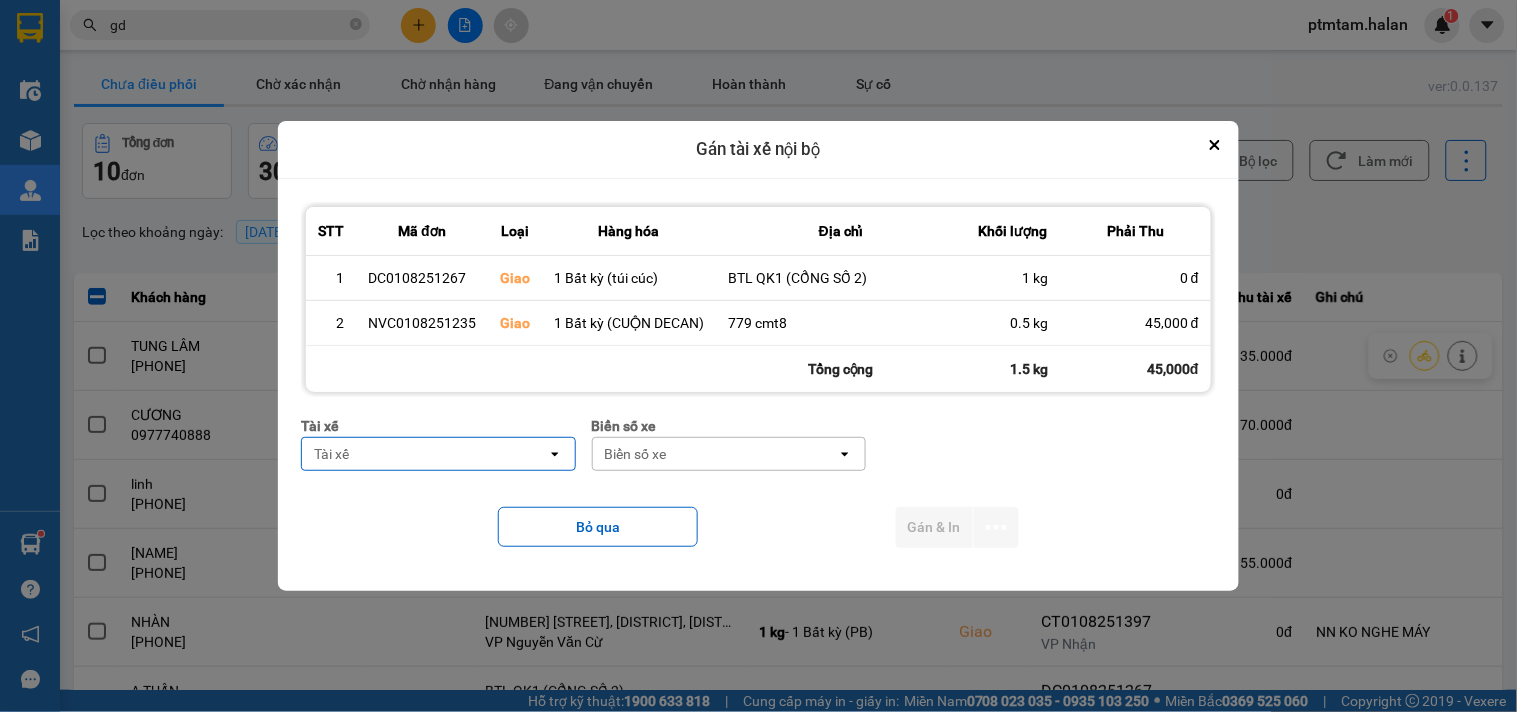 click on "Tài xế" at bounding box center (424, 454) 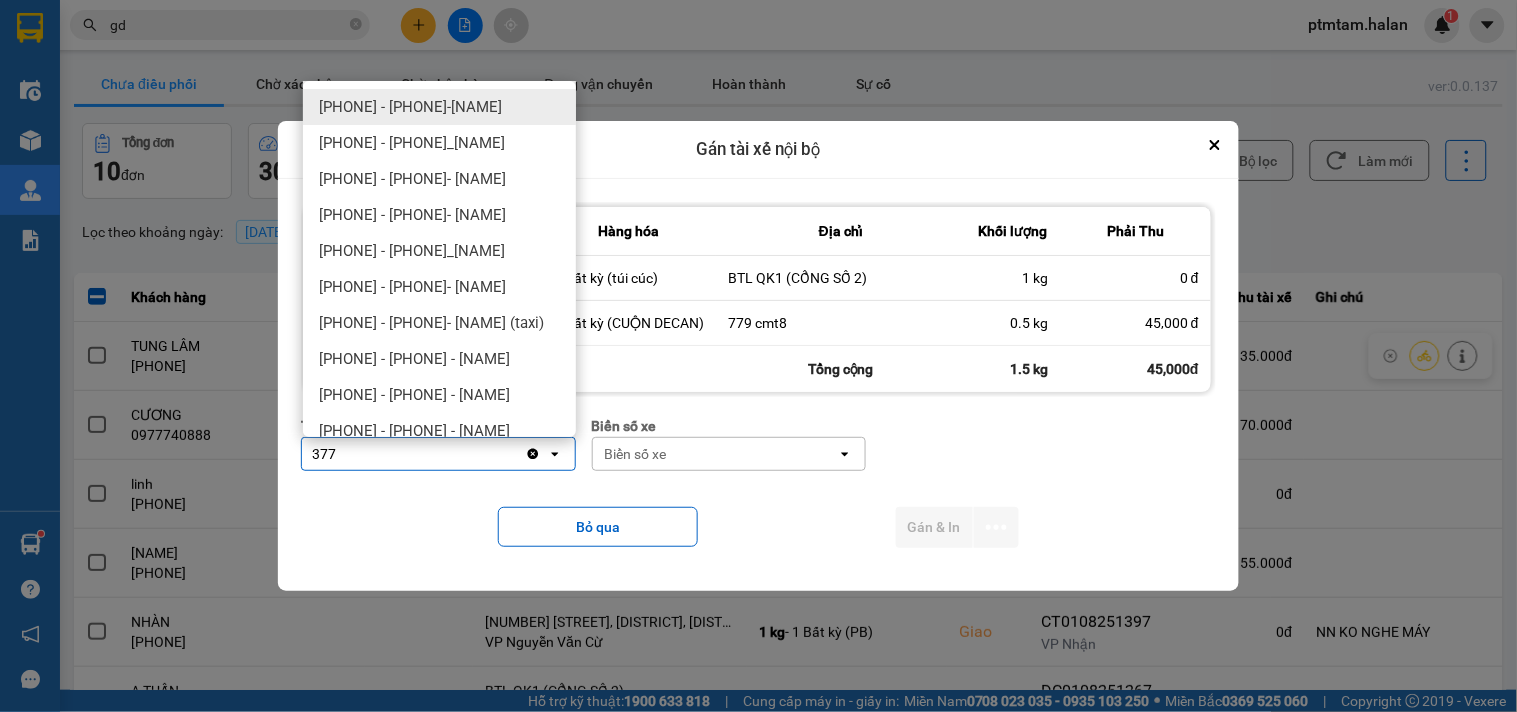 type on "377" 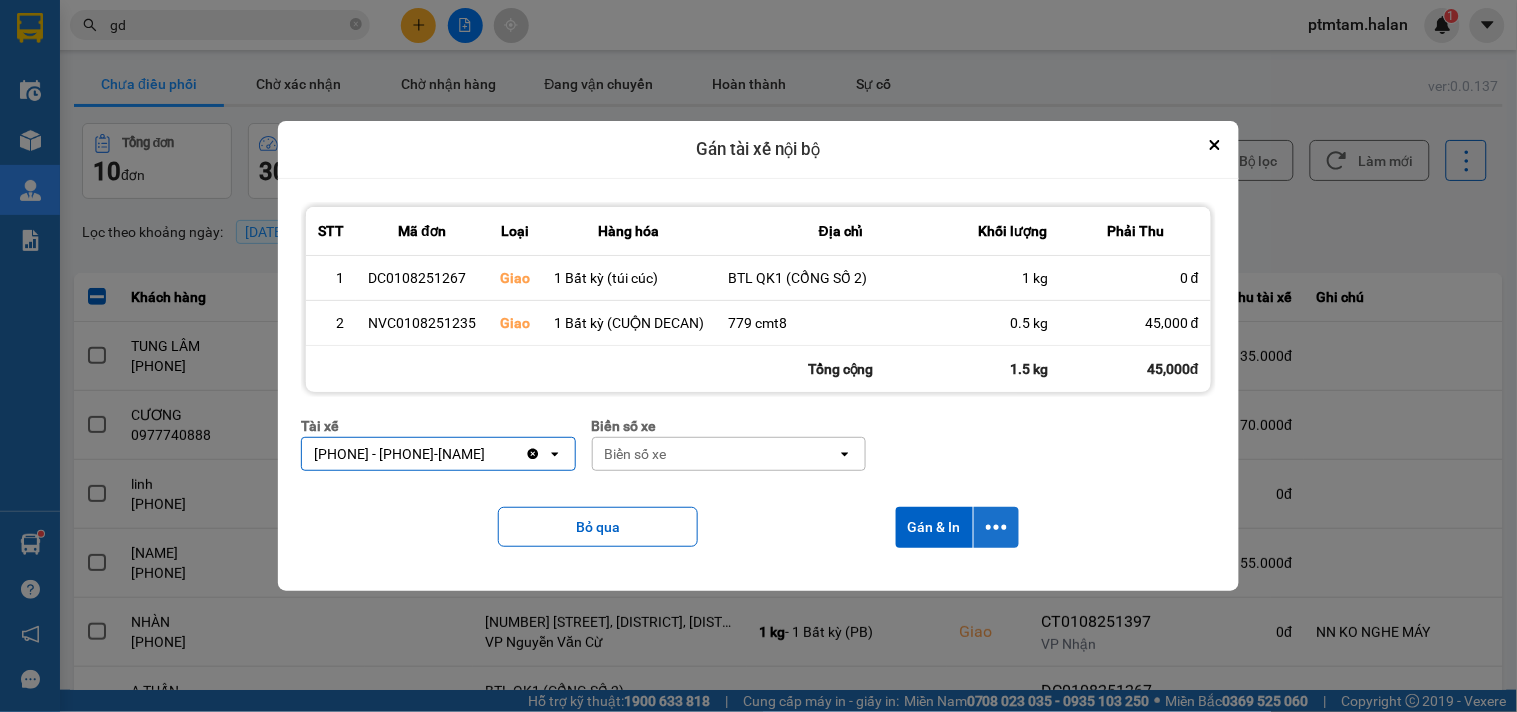 click 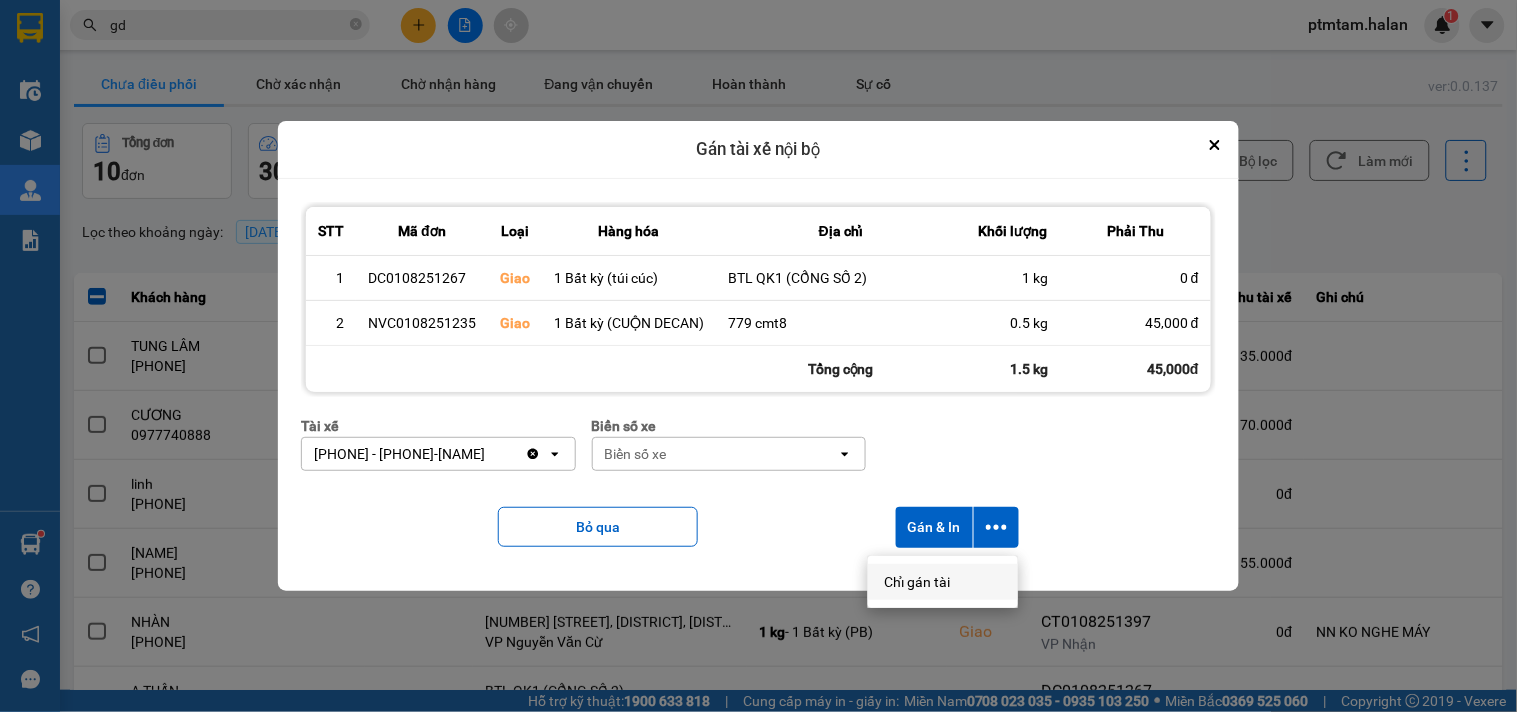click on "Chỉ gán tài" at bounding box center (917, 582) 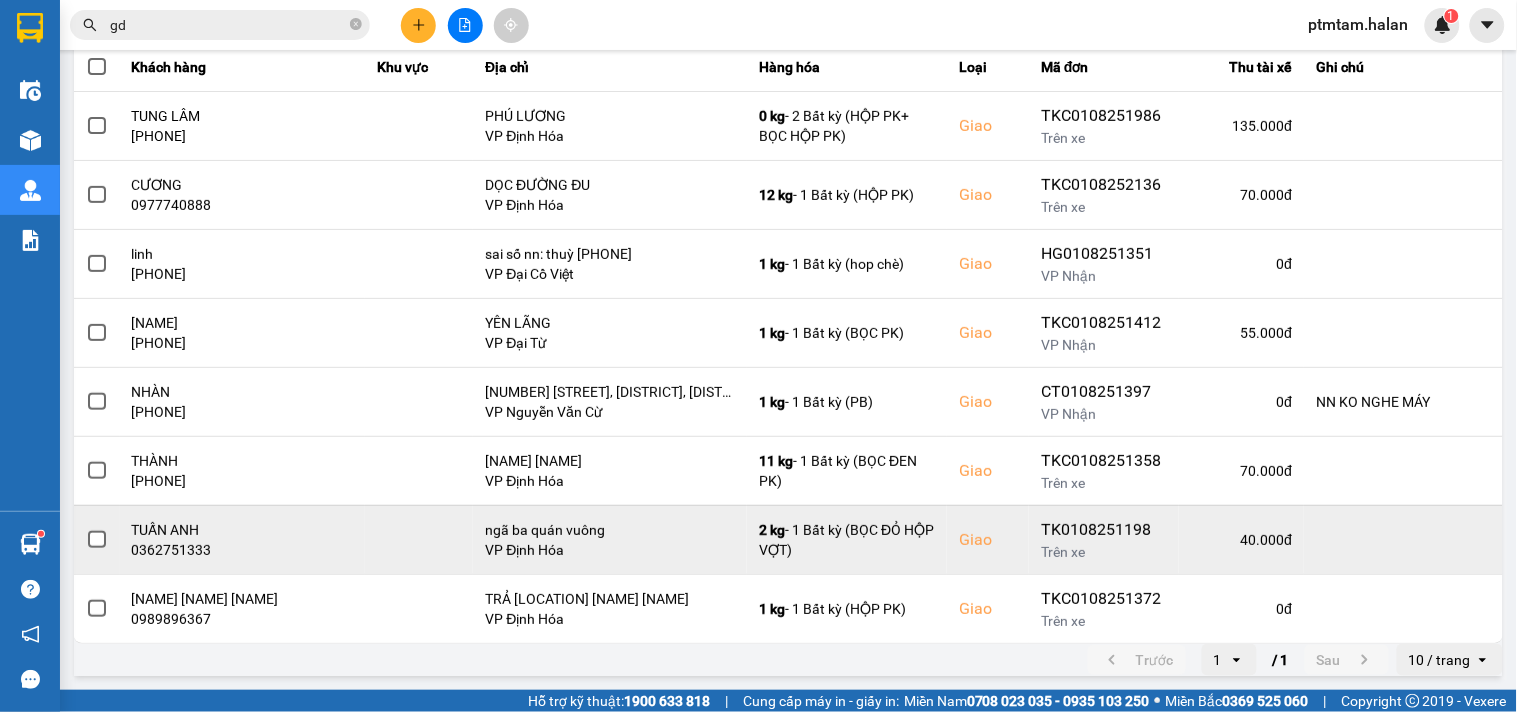 scroll, scrollTop: 0, scrollLeft: 0, axis: both 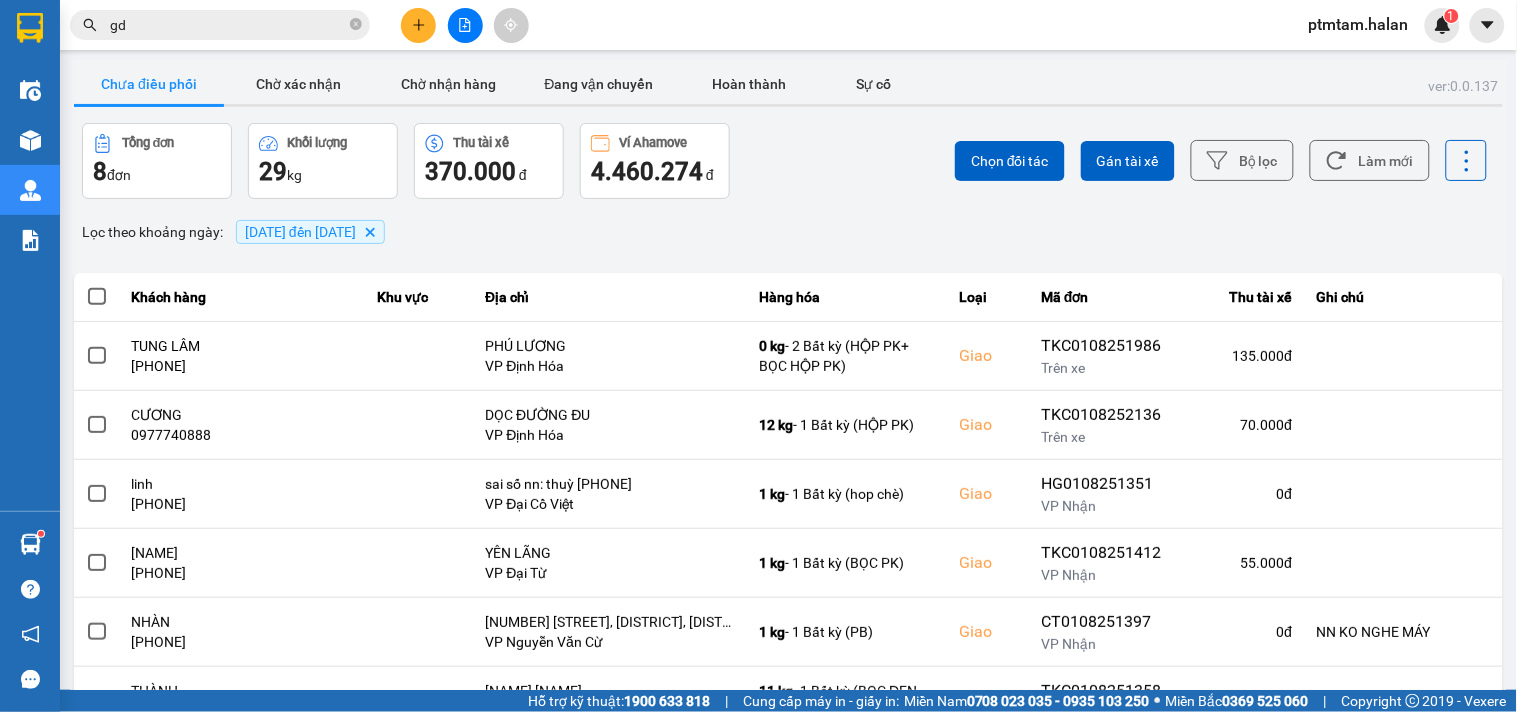 click on "Lọc theo khoảng ngày : [DATE] đến [DATE] Delete" at bounding box center (788, 232) 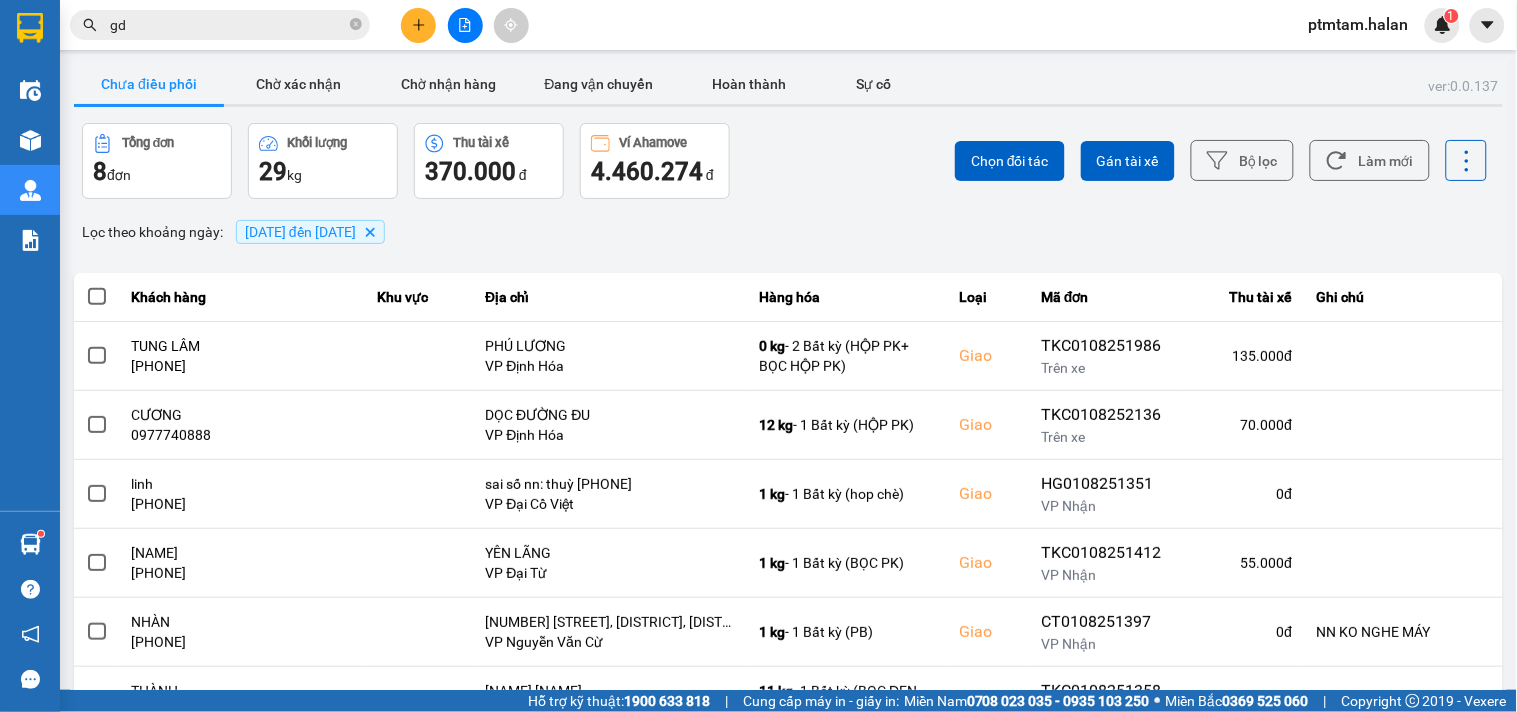 drag, startPoint x: 776, startPoint y: 187, endPoint x: 1228, endPoint y: 196, distance: 452.0896 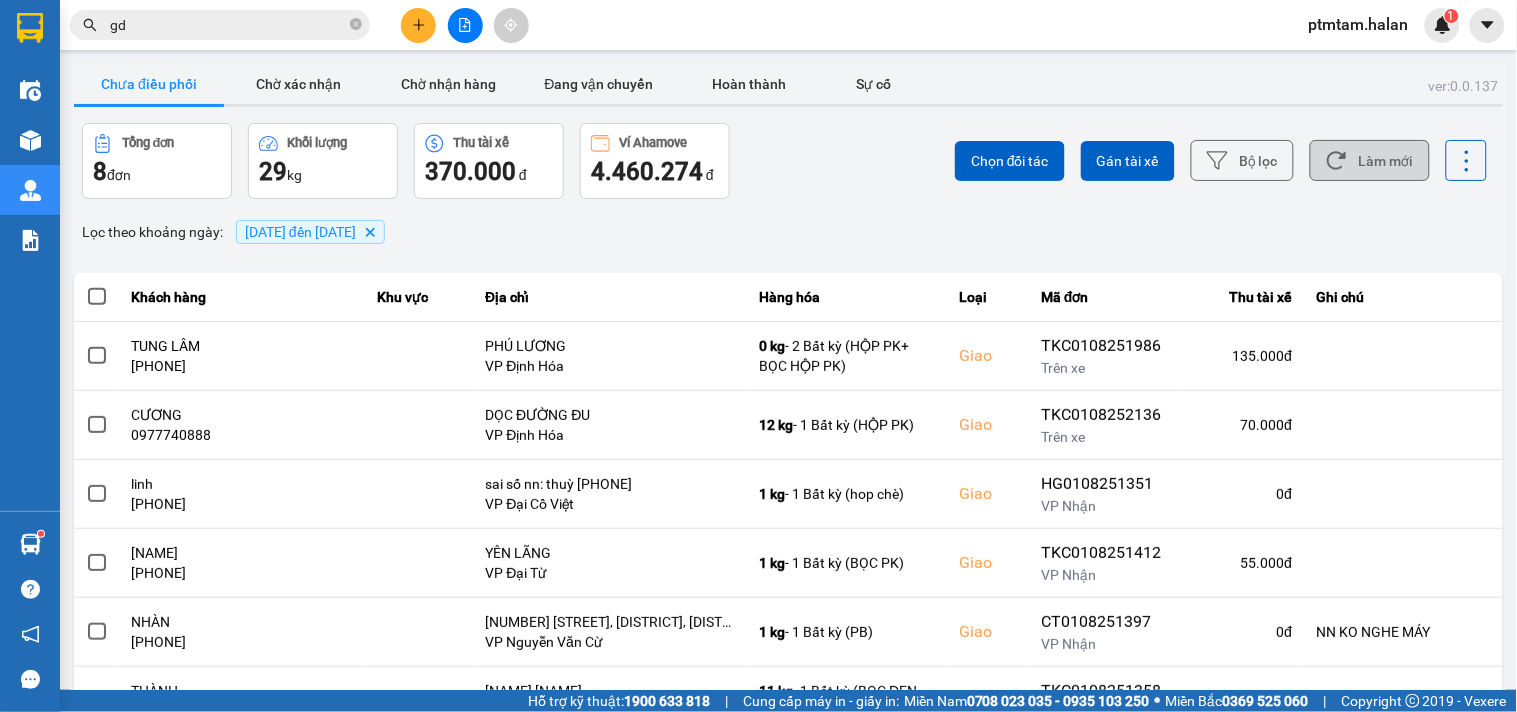click on "Làm mới" at bounding box center (1370, 160) 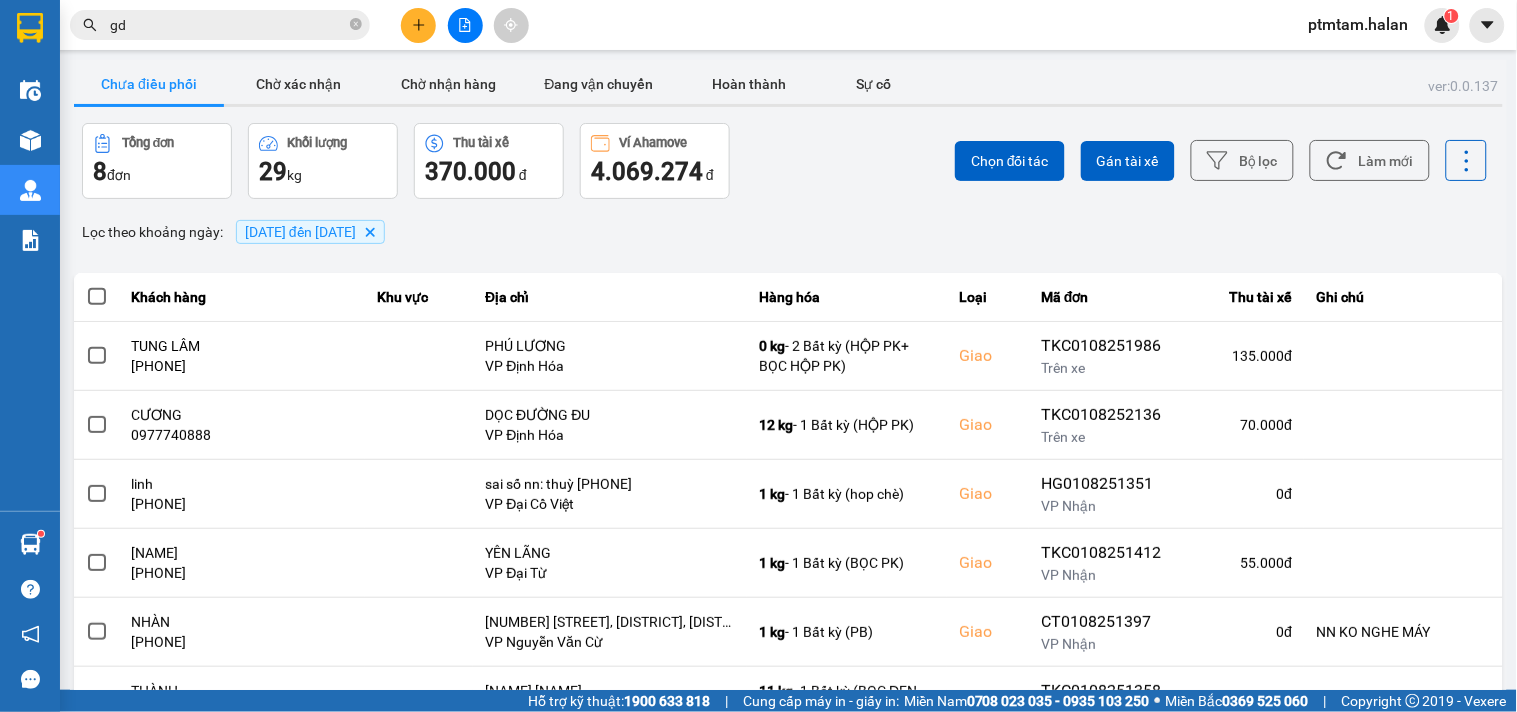 click on "Lọc theo khoảng ngày : [DATE] đến [DATE] Delete" at bounding box center (788, 232) 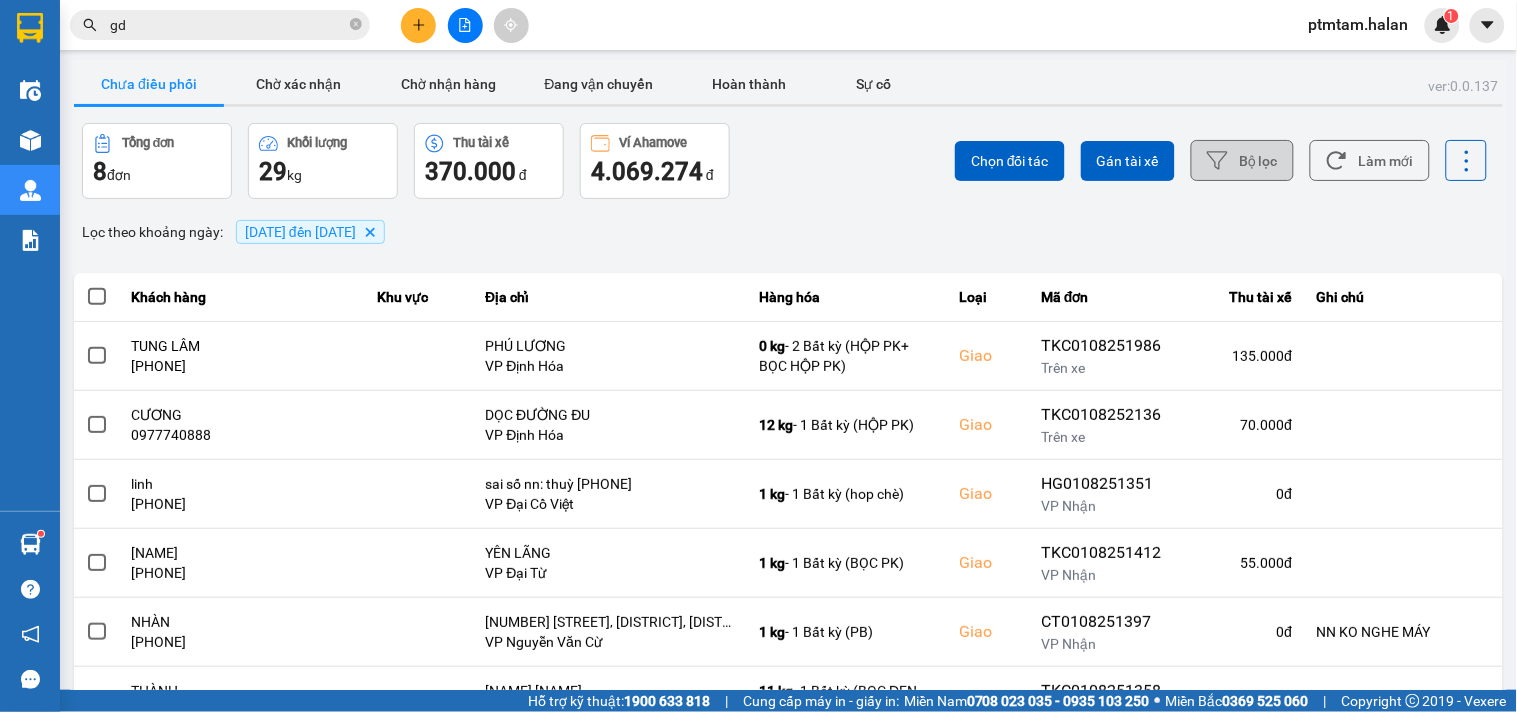 click on "Bộ lọc" at bounding box center (1242, 160) 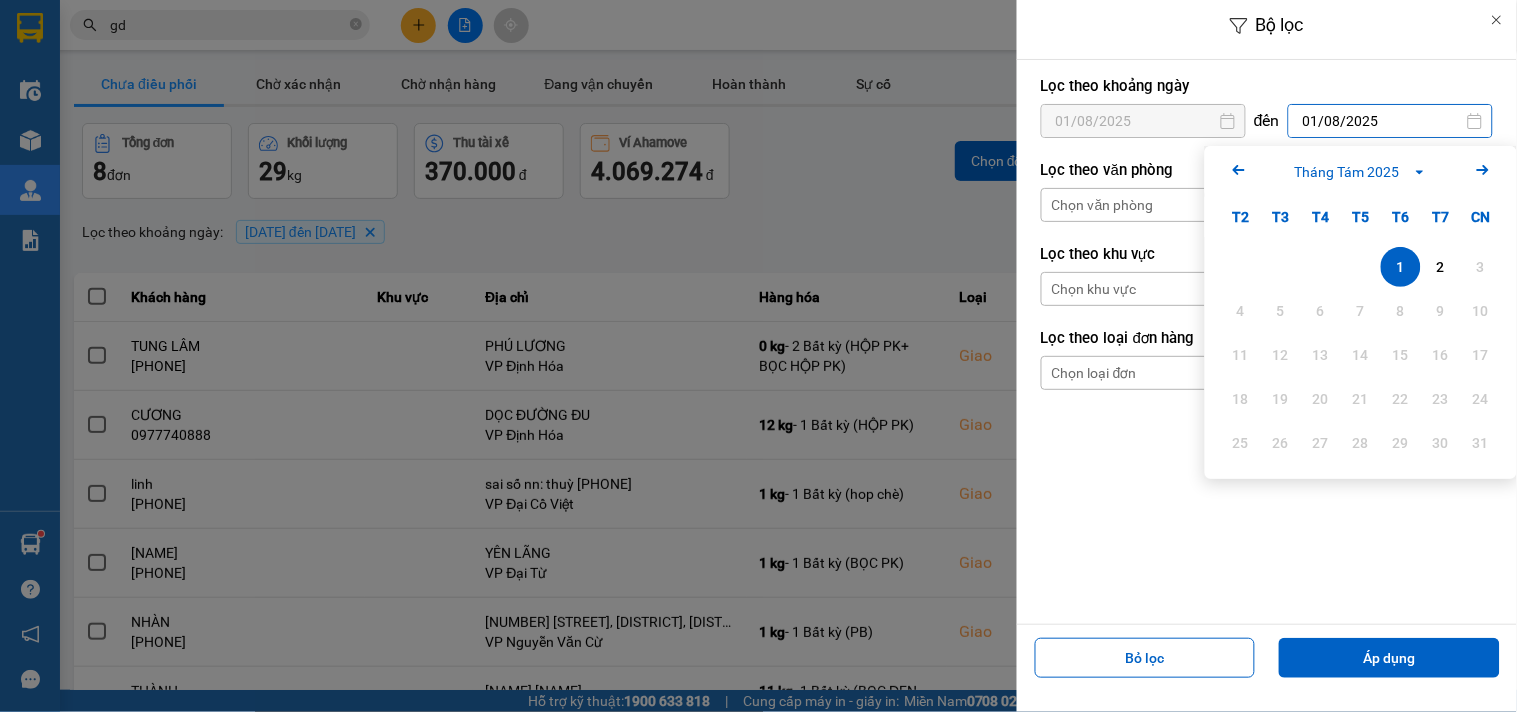 drag, startPoint x: 1314, startPoint y: 116, endPoint x: 1352, endPoint y: 207, distance: 98.61542 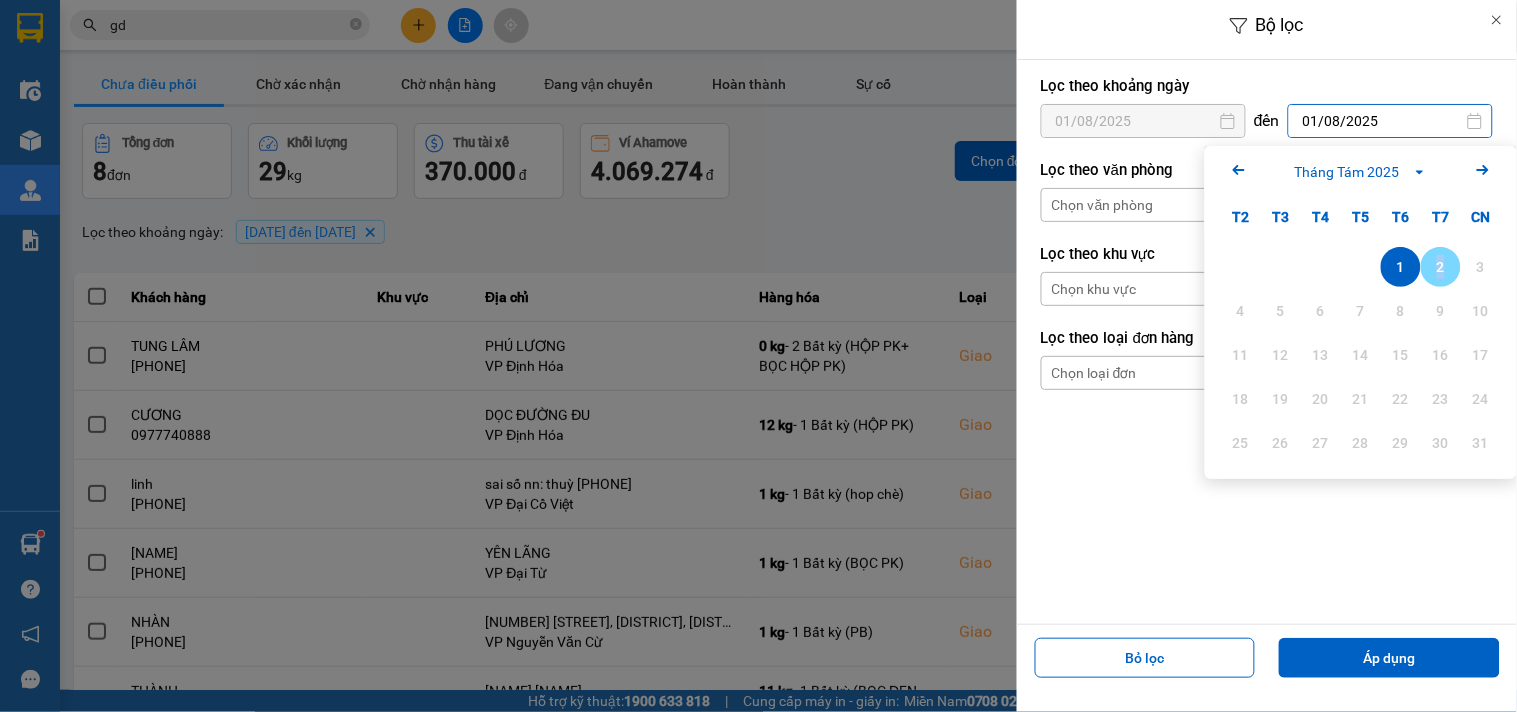 click on "2" at bounding box center [1441, 267] 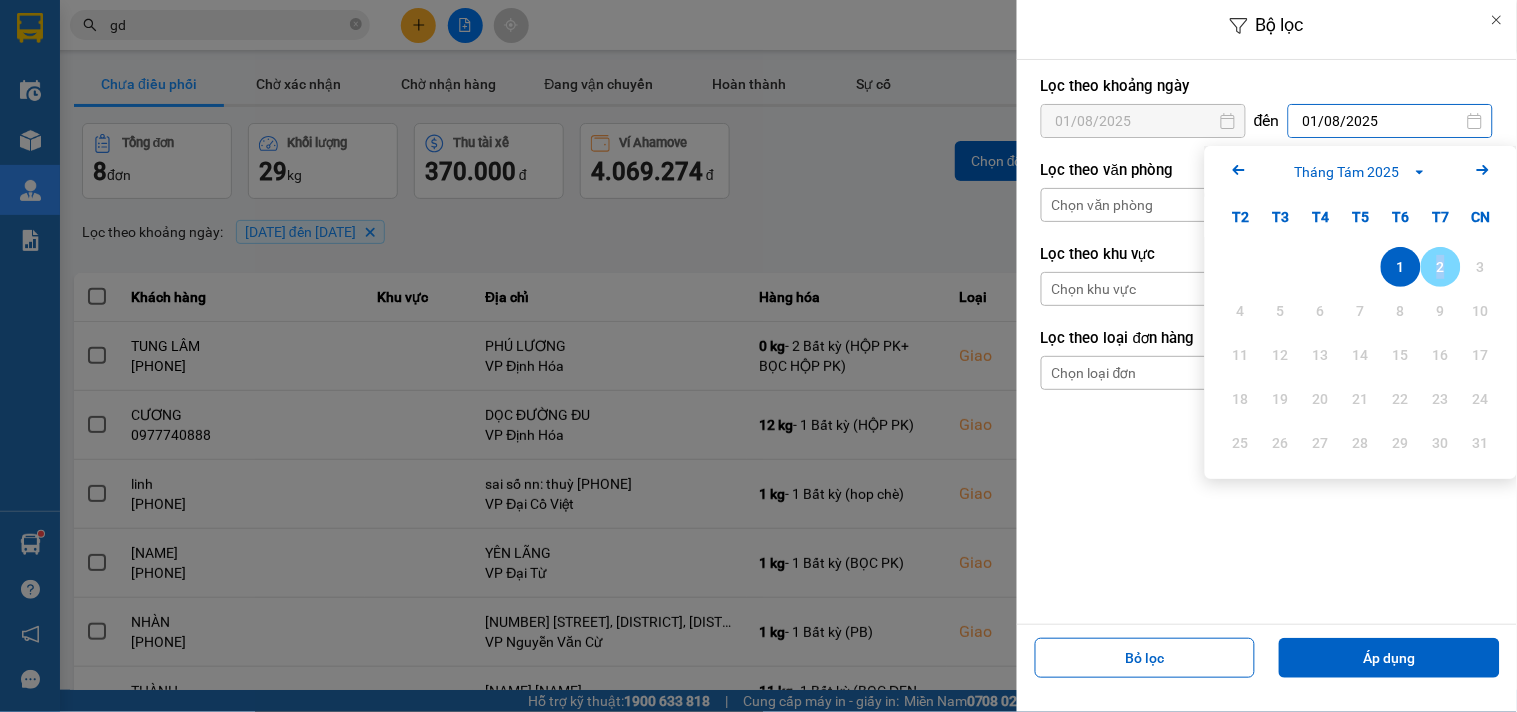 type on "02/08/2025" 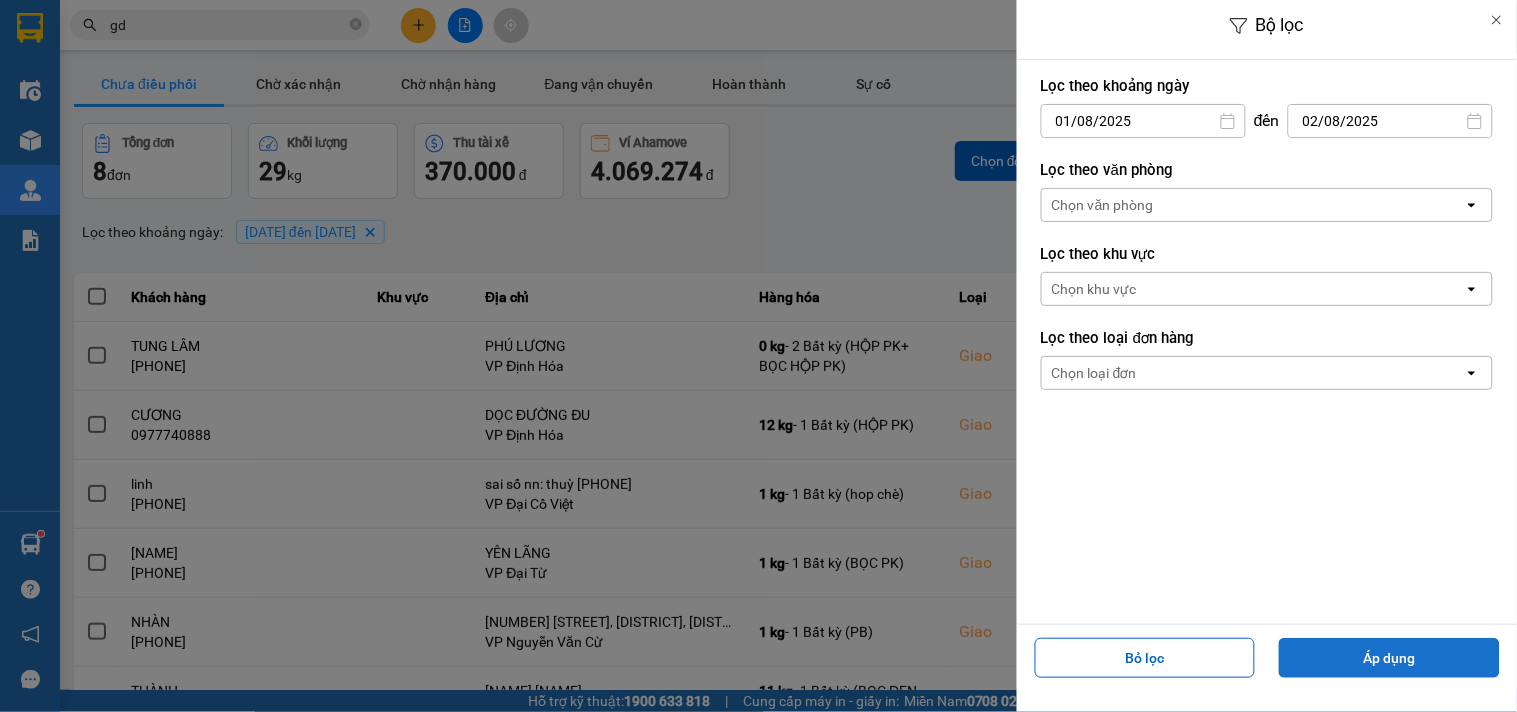 click on "Áp dụng" at bounding box center (1389, 658) 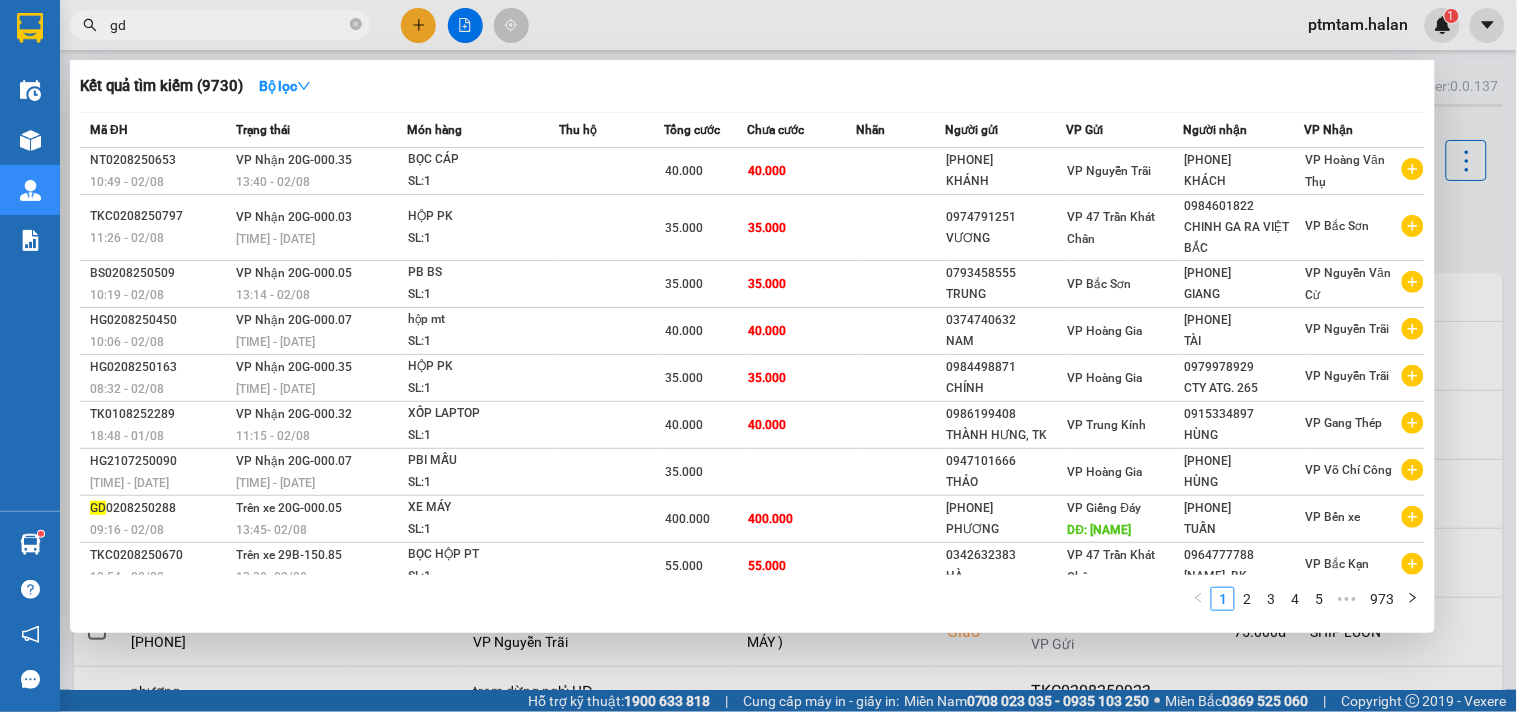 click on "gd" at bounding box center [228, 25] 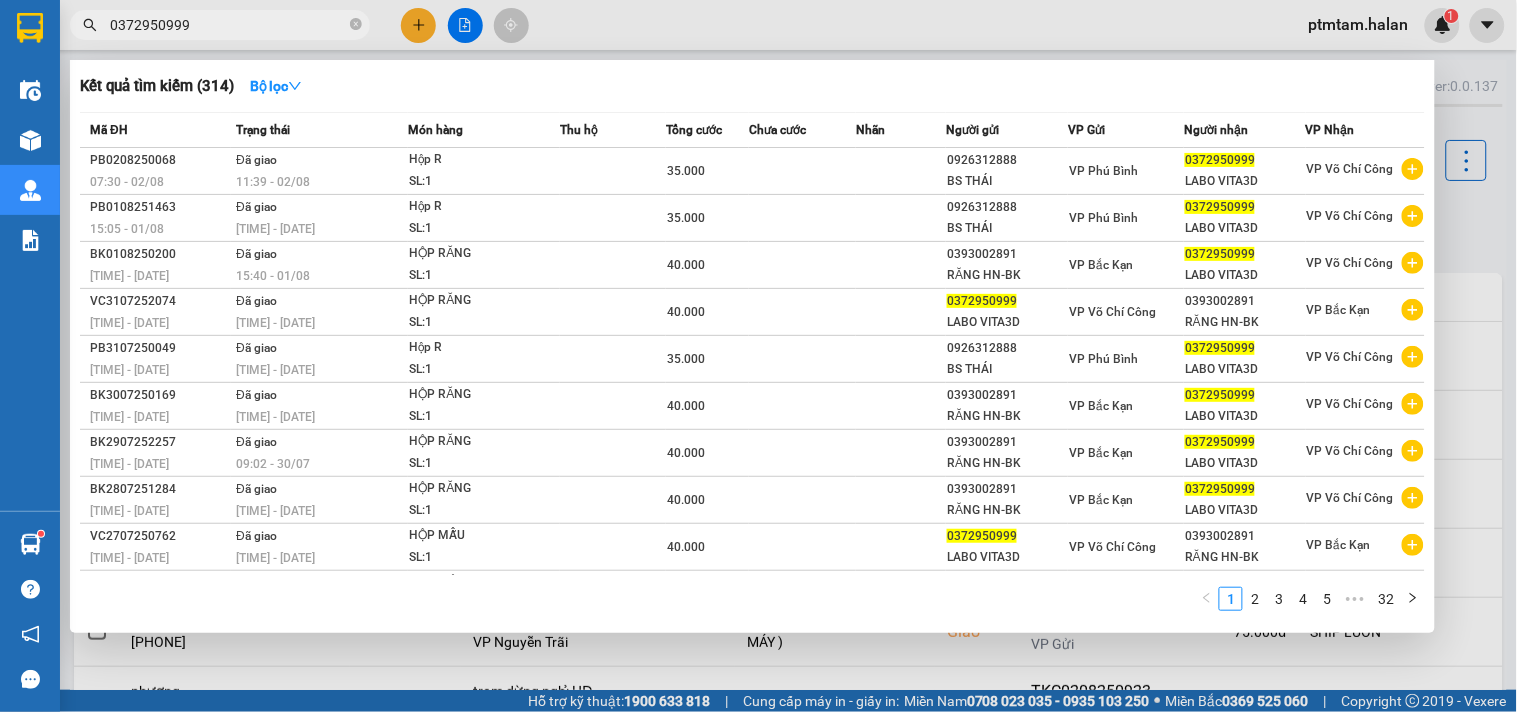 type on "0372950999" 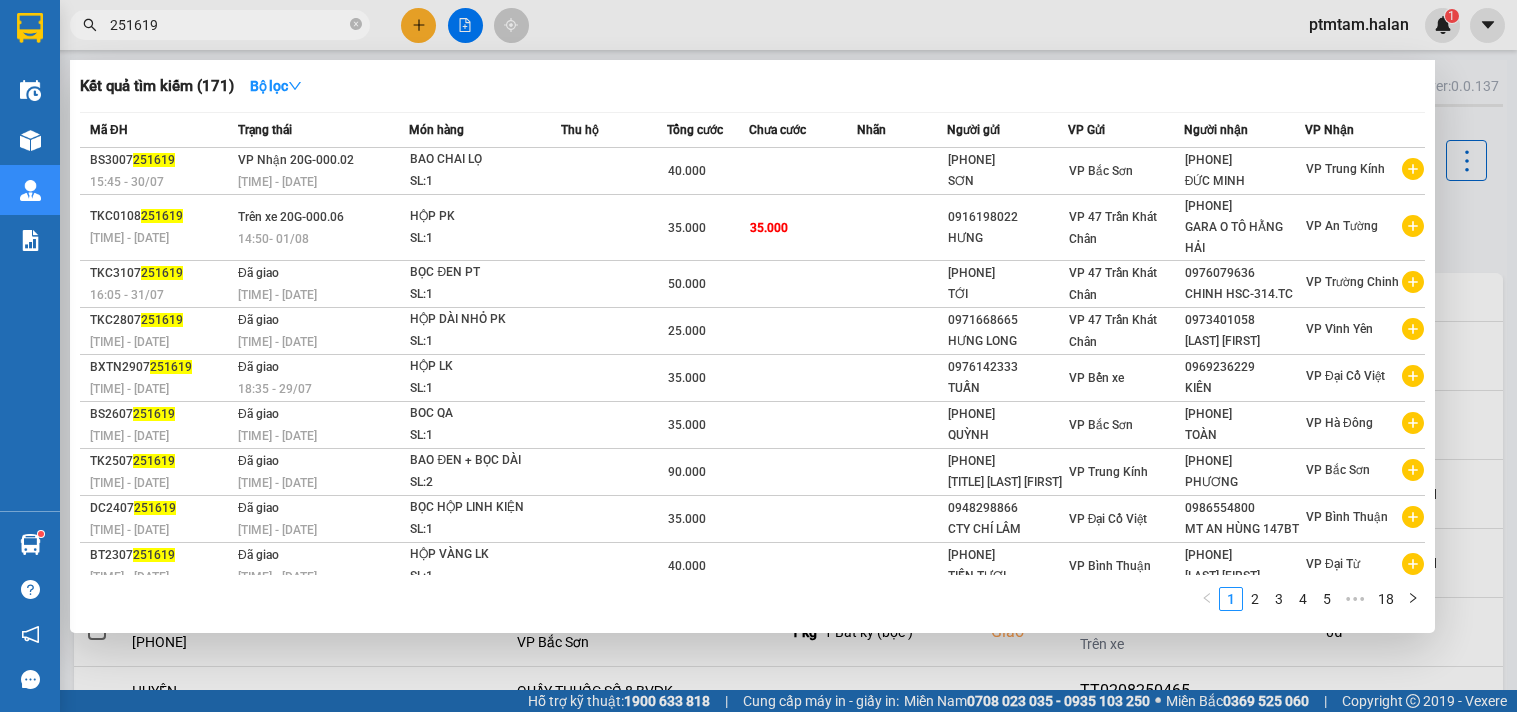 scroll, scrollTop: 0, scrollLeft: 0, axis: both 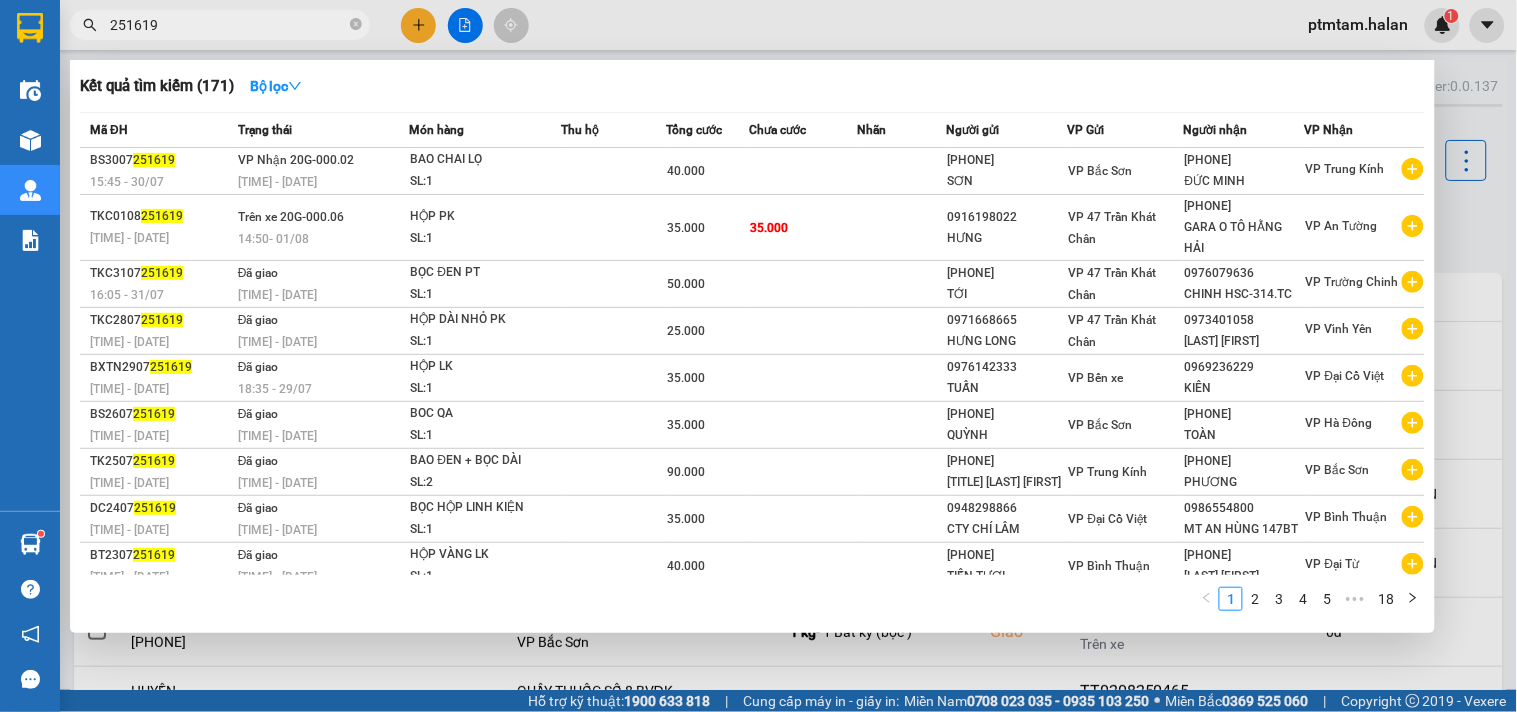 click on "1 2 3 4 5 ••• 18" at bounding box center [752, 605] 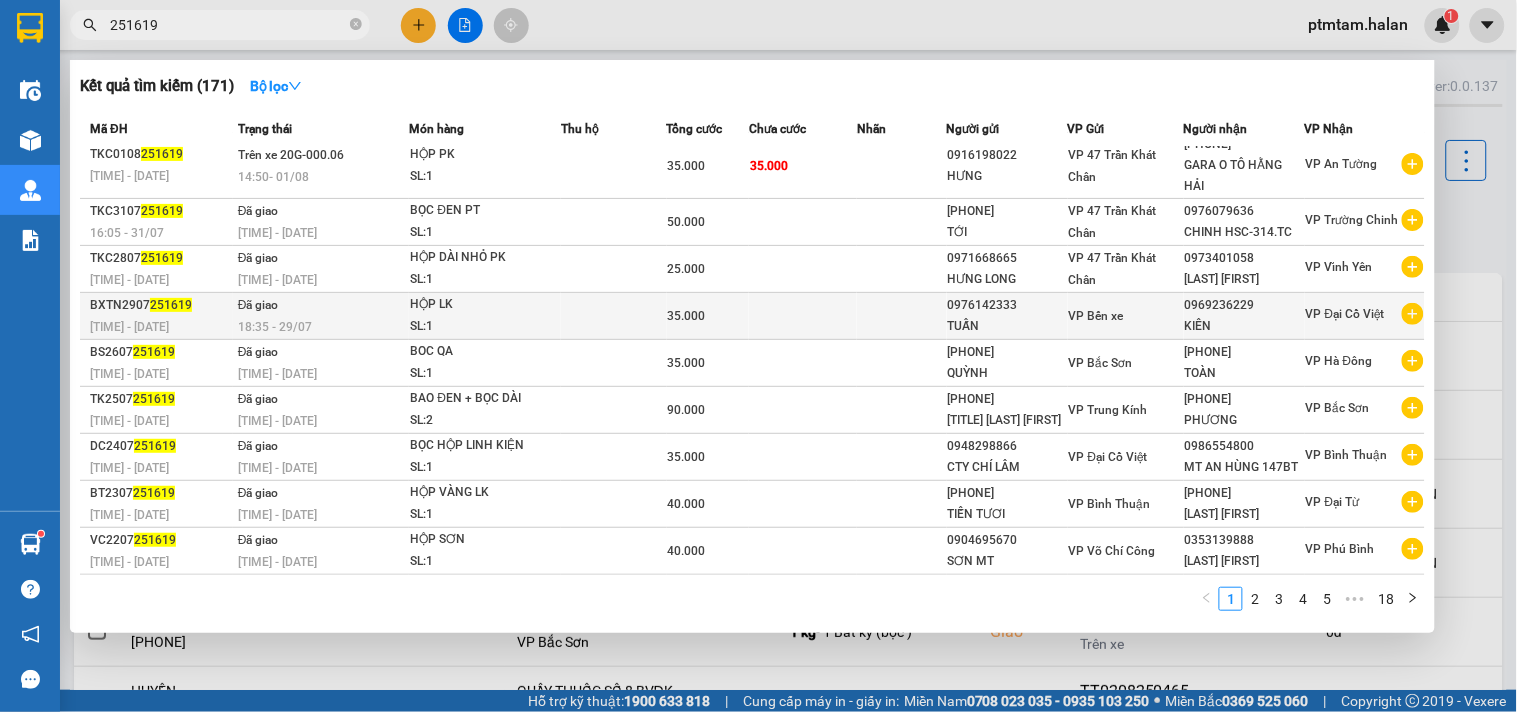 scroll, scrollTop: 0, scrollLeft: 0, axis: both 